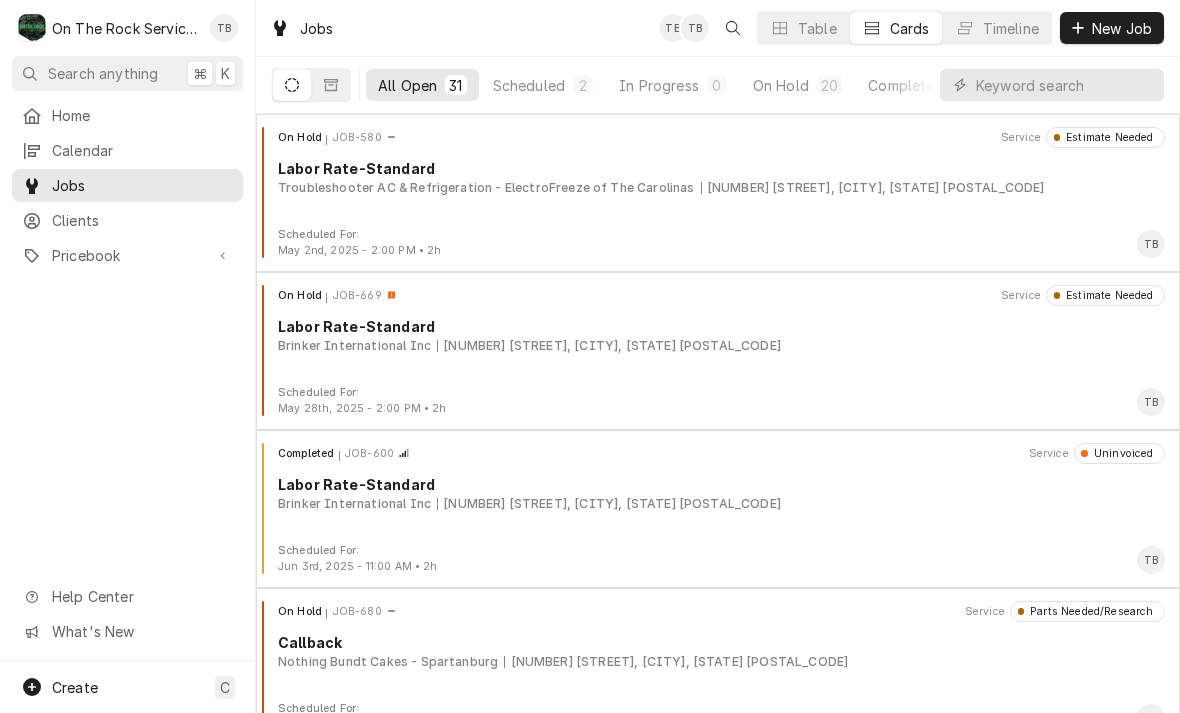 scroll, scrollTop: 0, scrollLeft: 0, axis: both 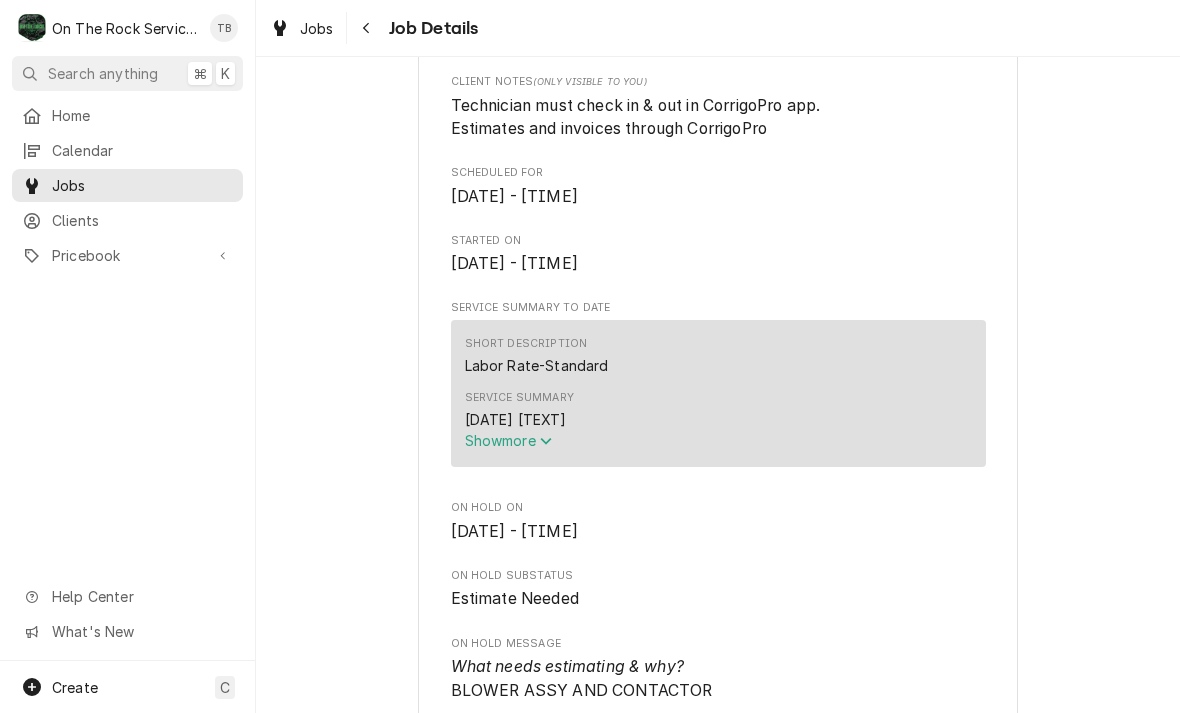 click on "Show  more" at bounding box center (509, 440) 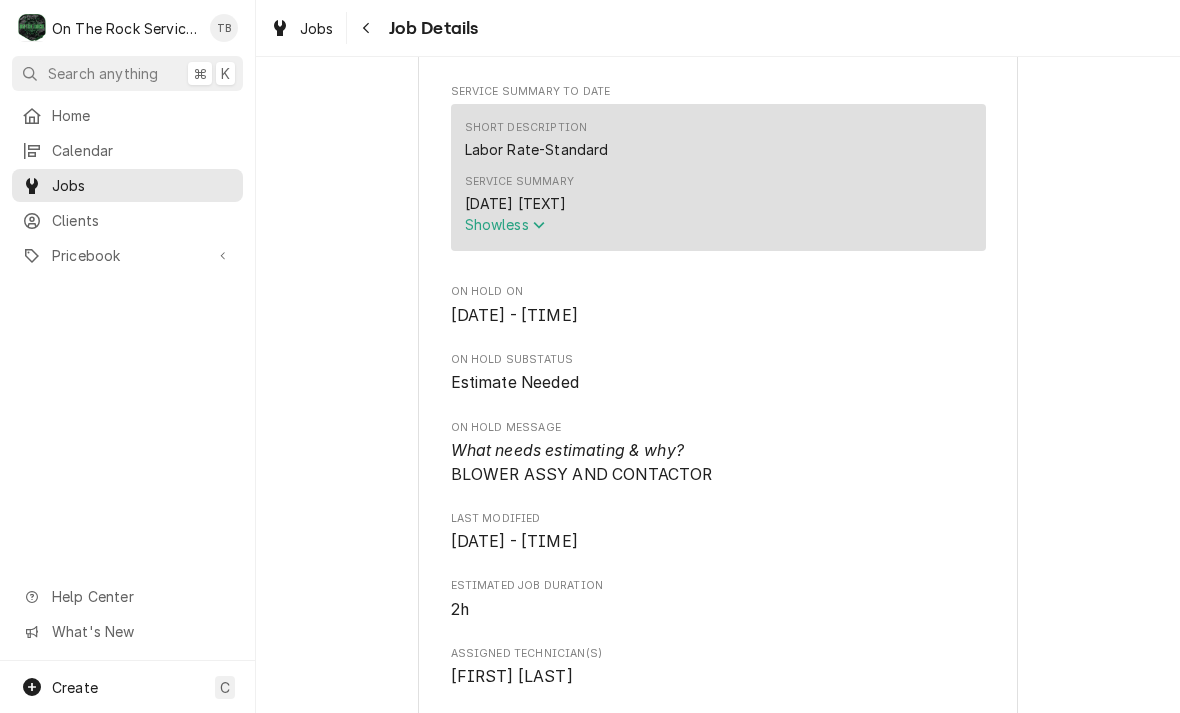scroll, scrollTop: 793, scrollLeft: 0, axis: vertical 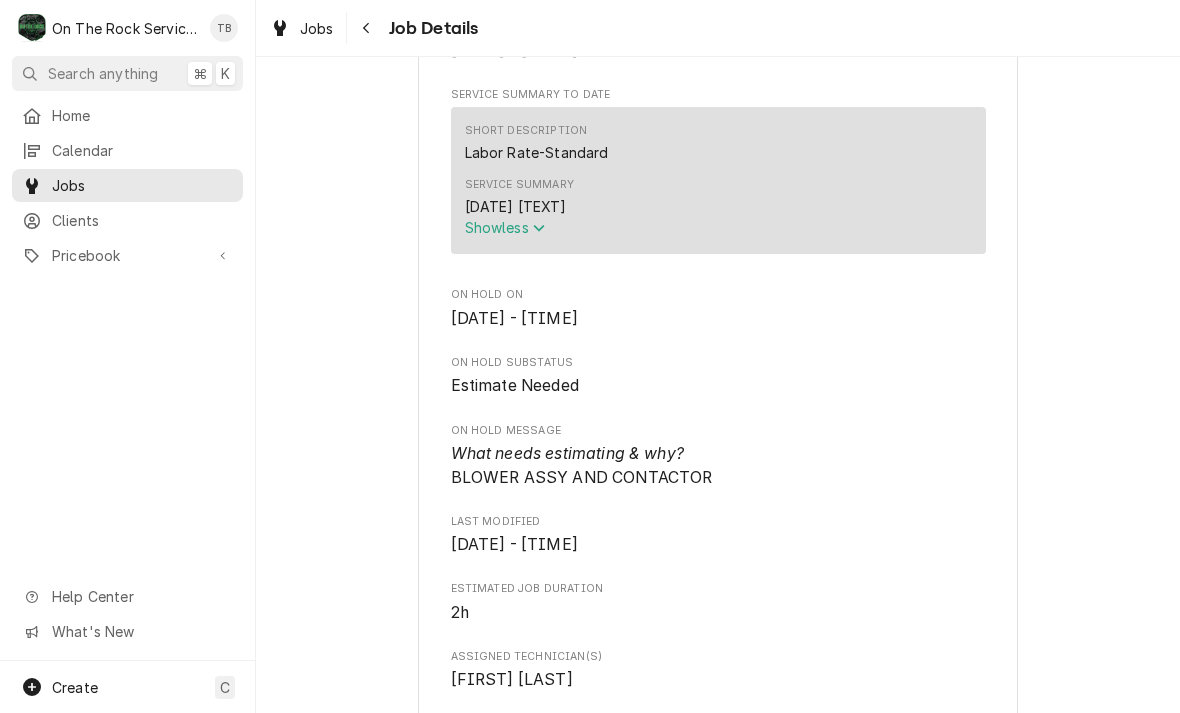 click on "Job Details" at bounding box center [415, 28] 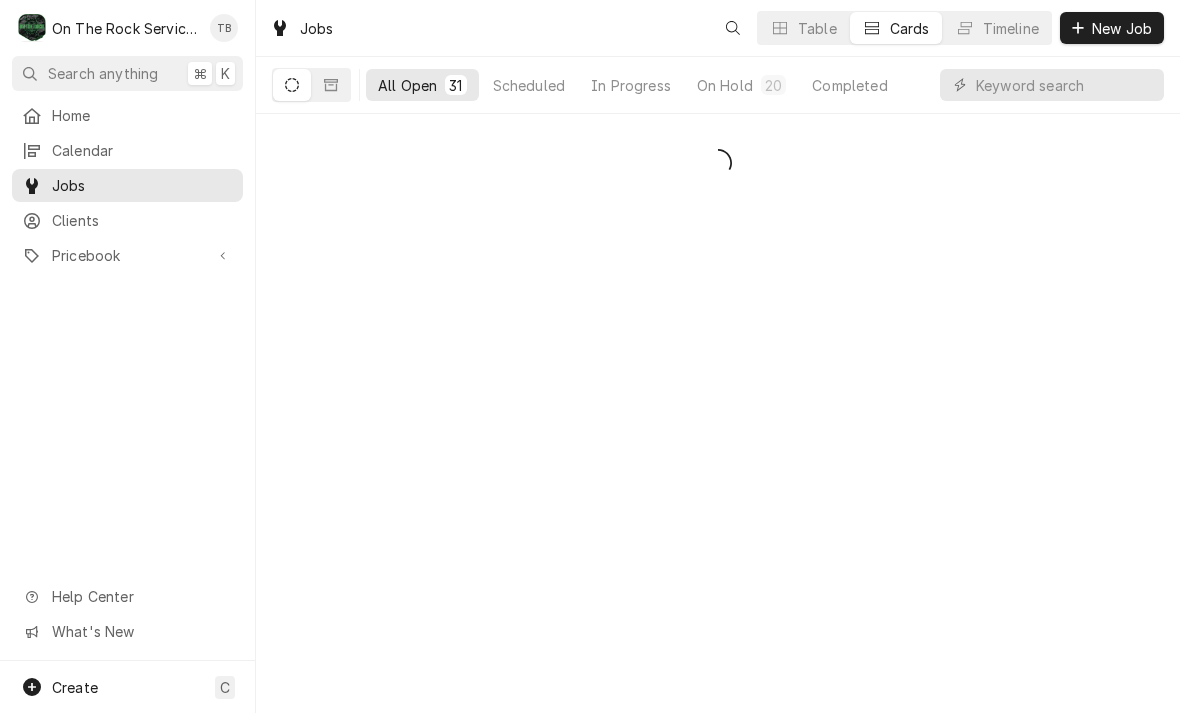 scroll, scrollTop: 0, scrollLeft: 0, axis: both 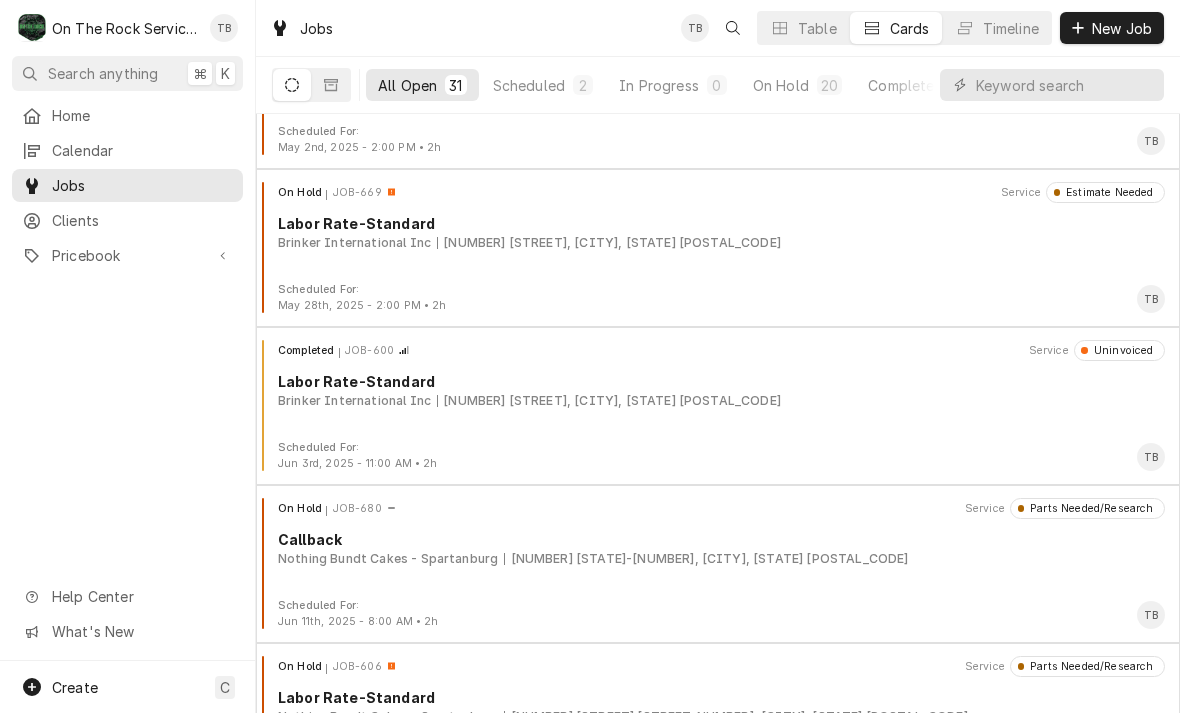 click on "Completed JOB-600 Service Uninvoiced Labor Rate-Standard Brinker International Inc 501 By-pass 72 NW, Greenwood, SC 29649" at bounding box center (718, 390) 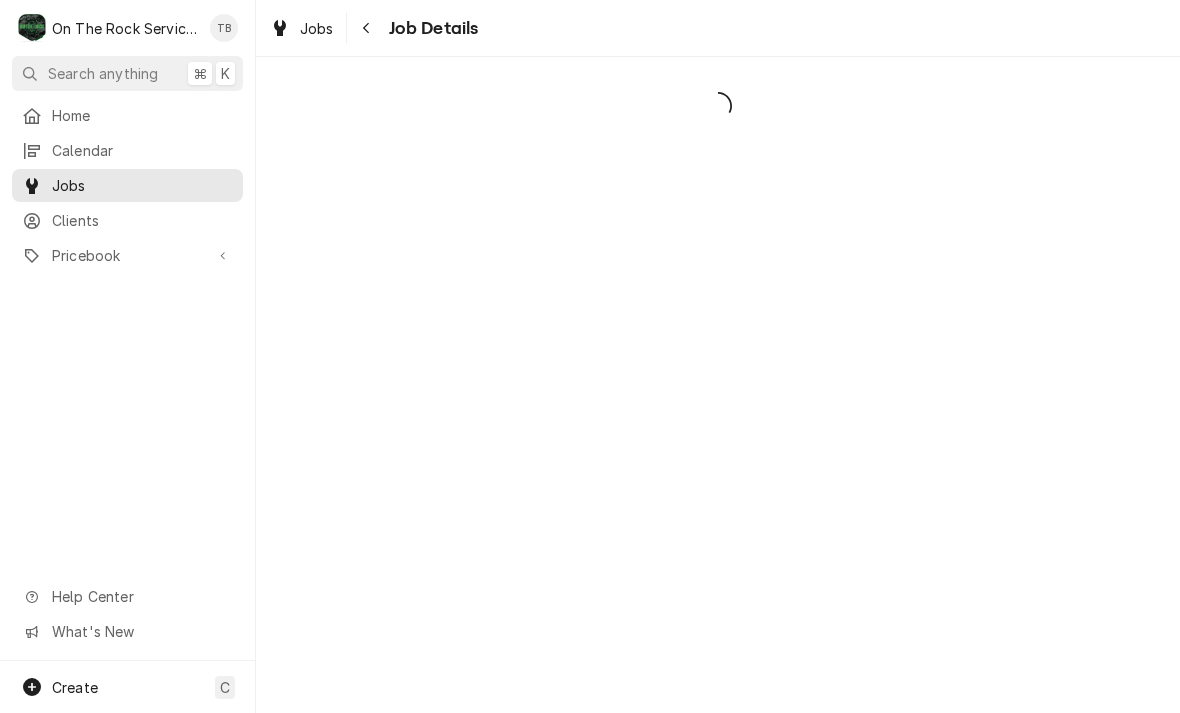 scroll, scrollTop: 0, scrollLeft: 0, axis: both 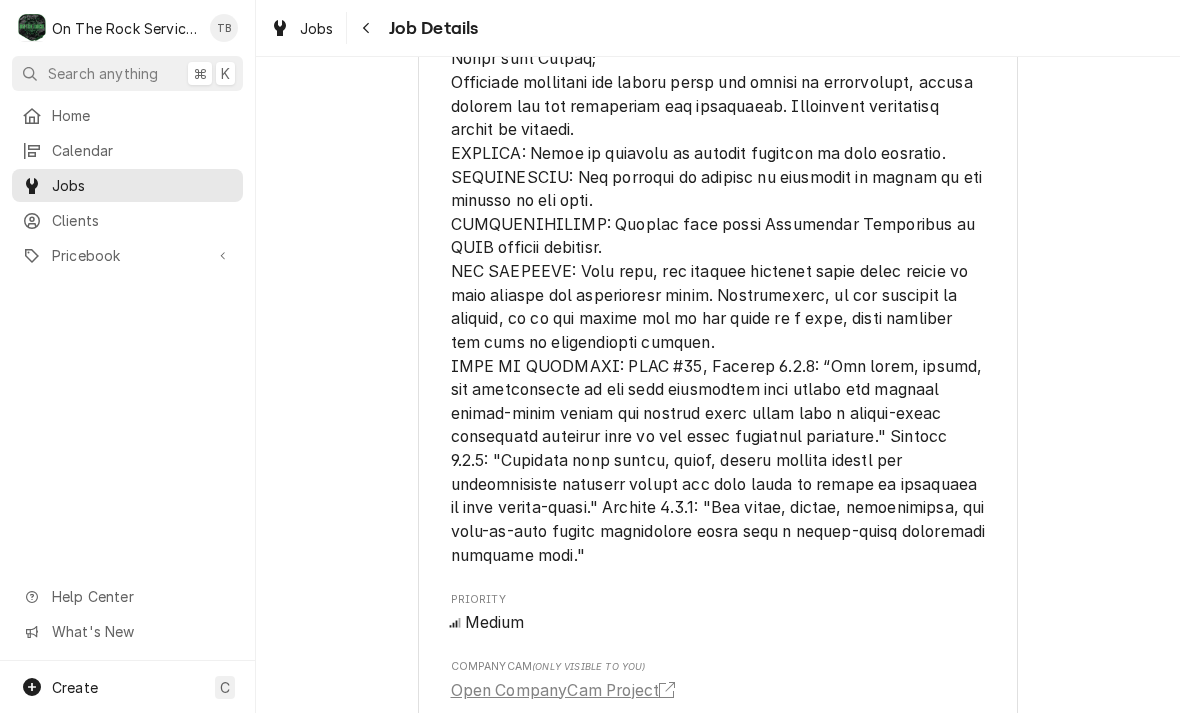 click at bounding box center [367, 28] 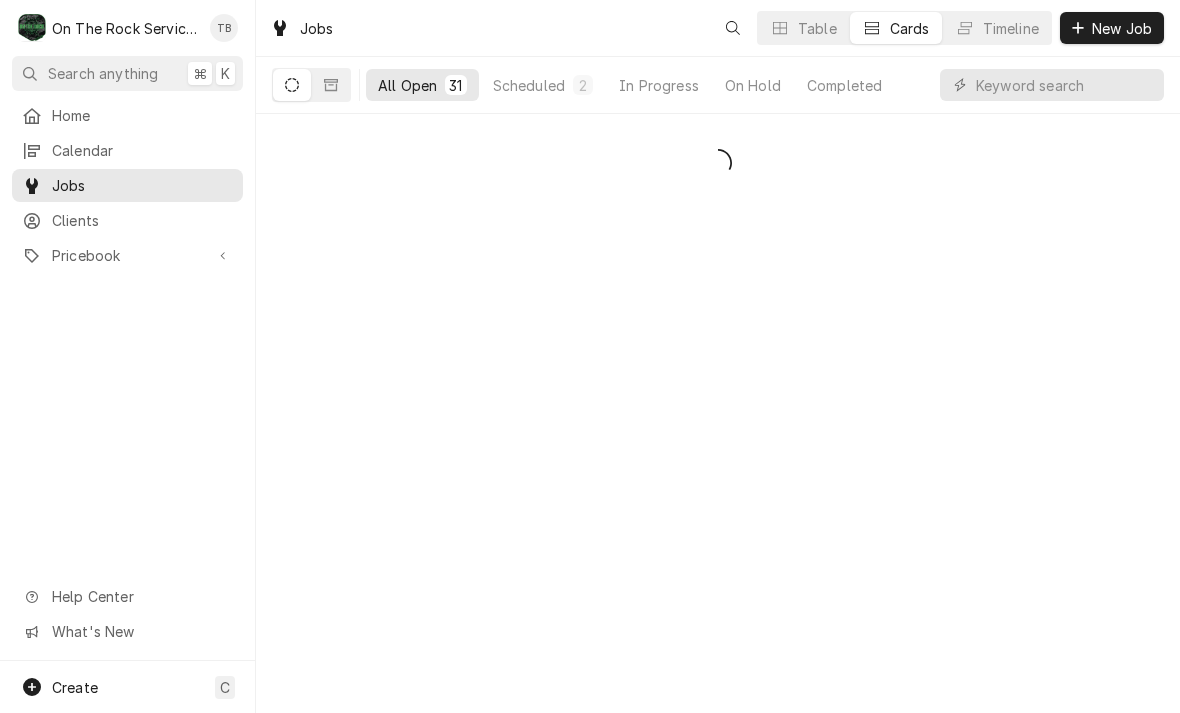 scroll, scrollTop: 0, scrollLeft: 0, axis: both 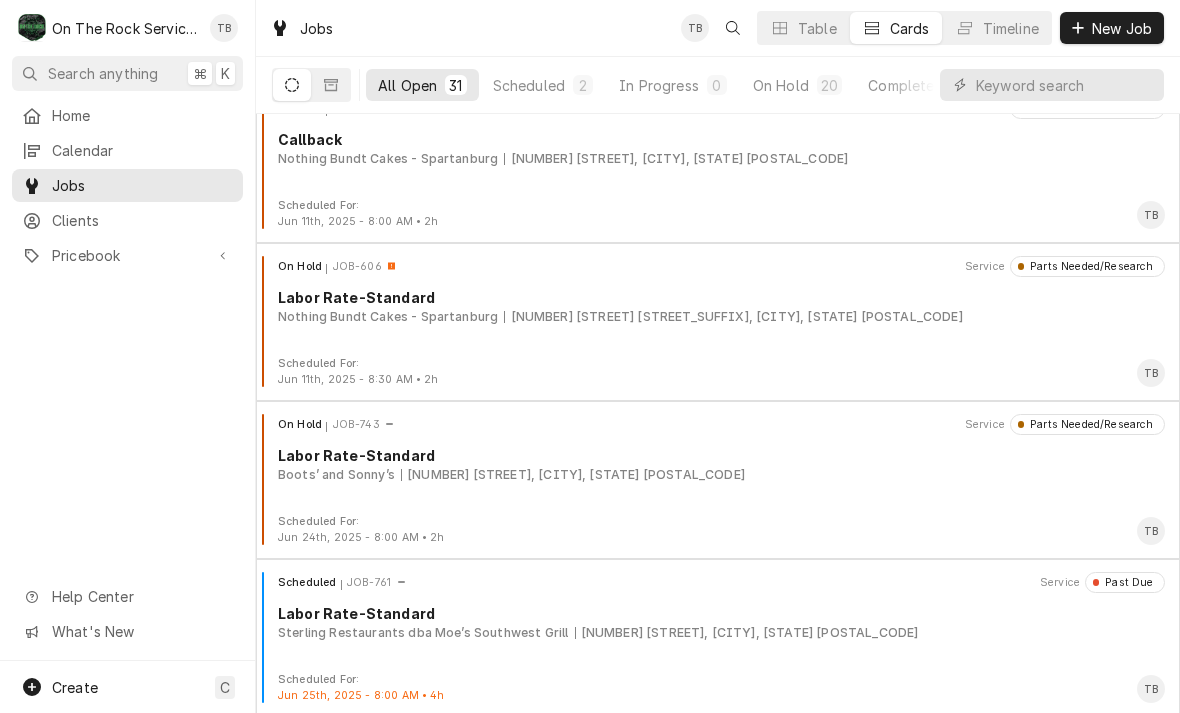 click on "On Hold JOB-680 Service Parts Needed/Research Callback Nothing Bundt Cakes - Spartanburg 4406 SC-9, Boiling Springs, SC 29316" at bounding box center [718, 148] 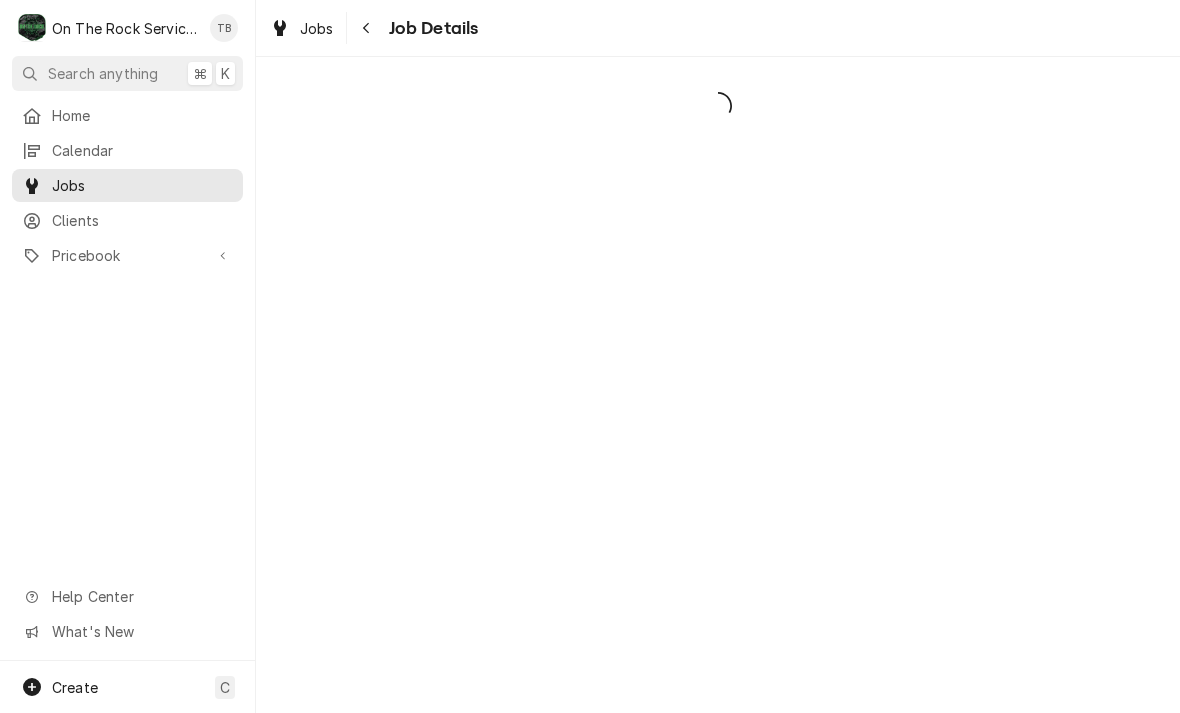 scroll, scrollTop: 0, scrollLeft: 0, axis: both 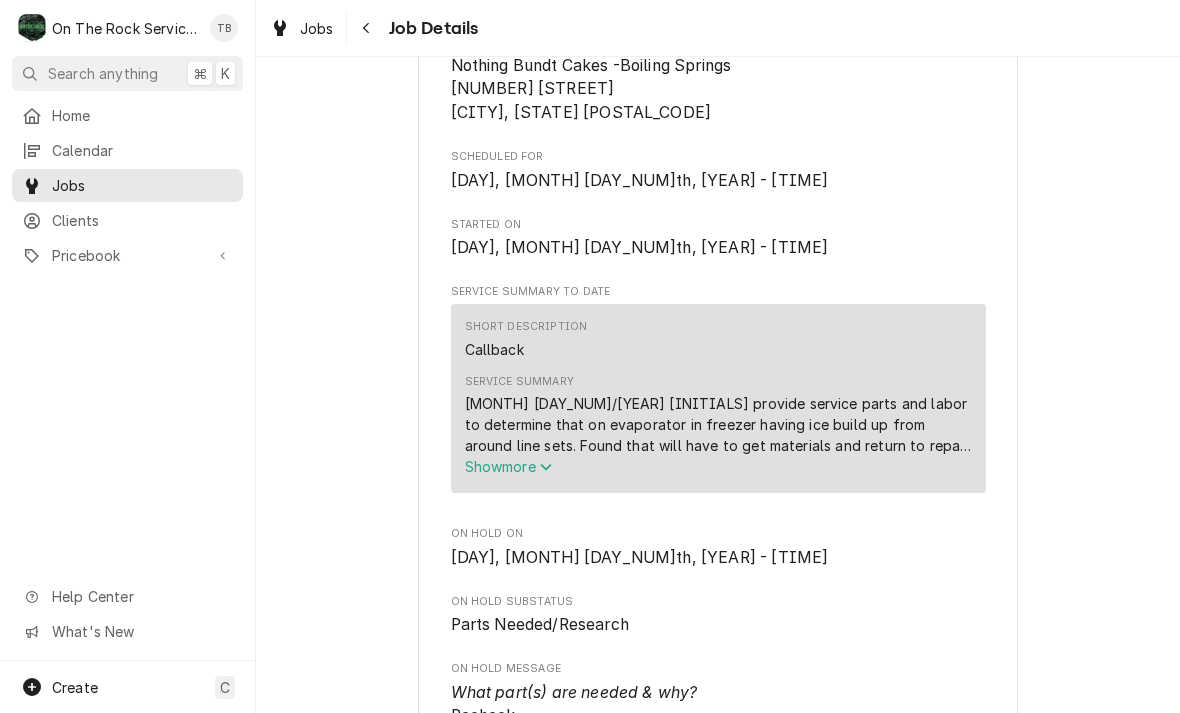 click on "Jobs   Job Details" at bounding box center (718, 28) 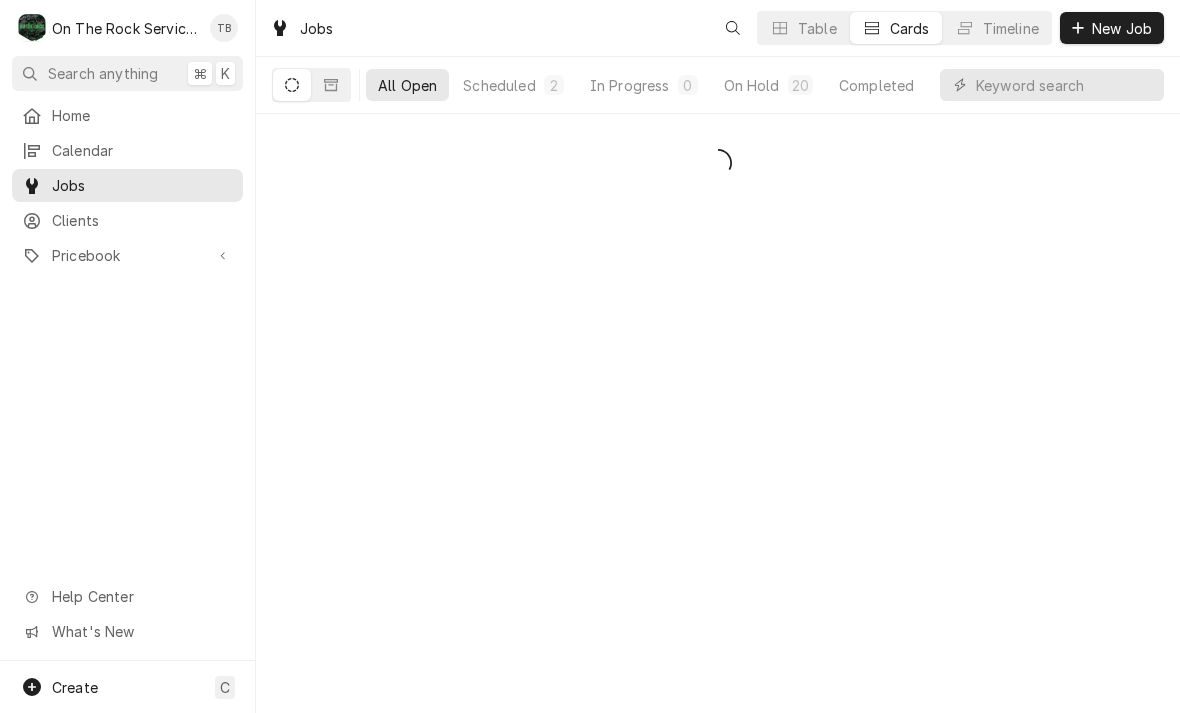 scroll, scrollTop: 0, scrollLeft: 0, axis: both 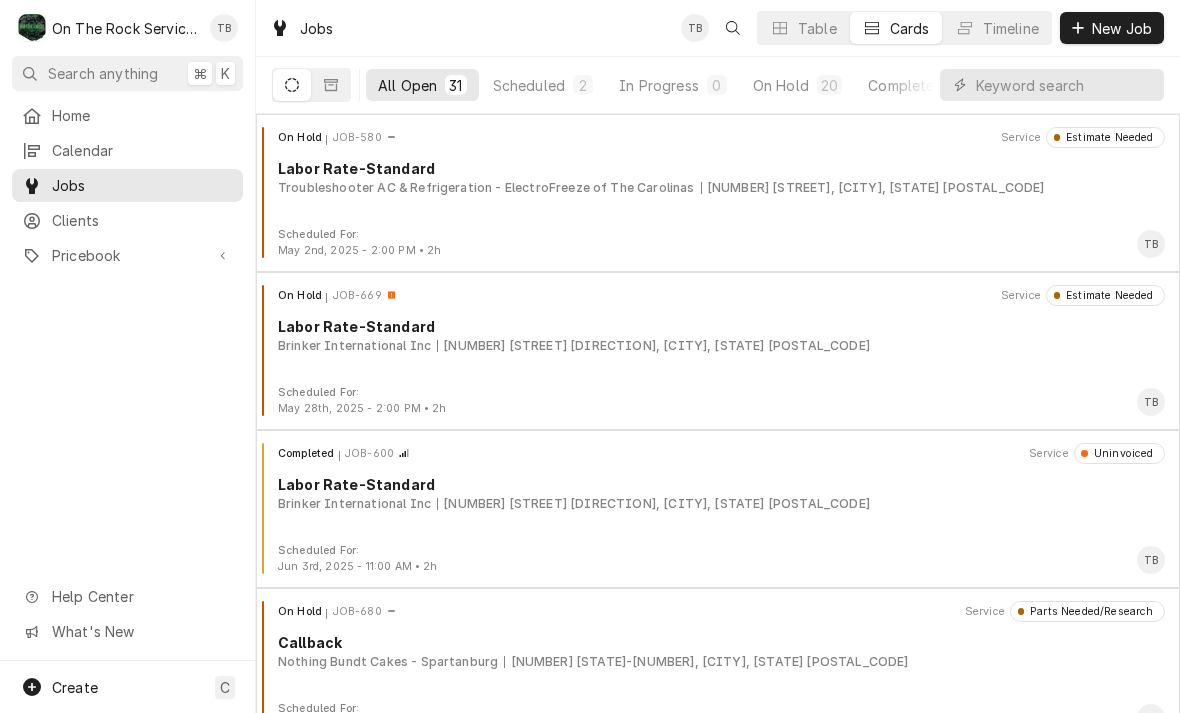 click on "In Progress" at bounding box center [659, 85] 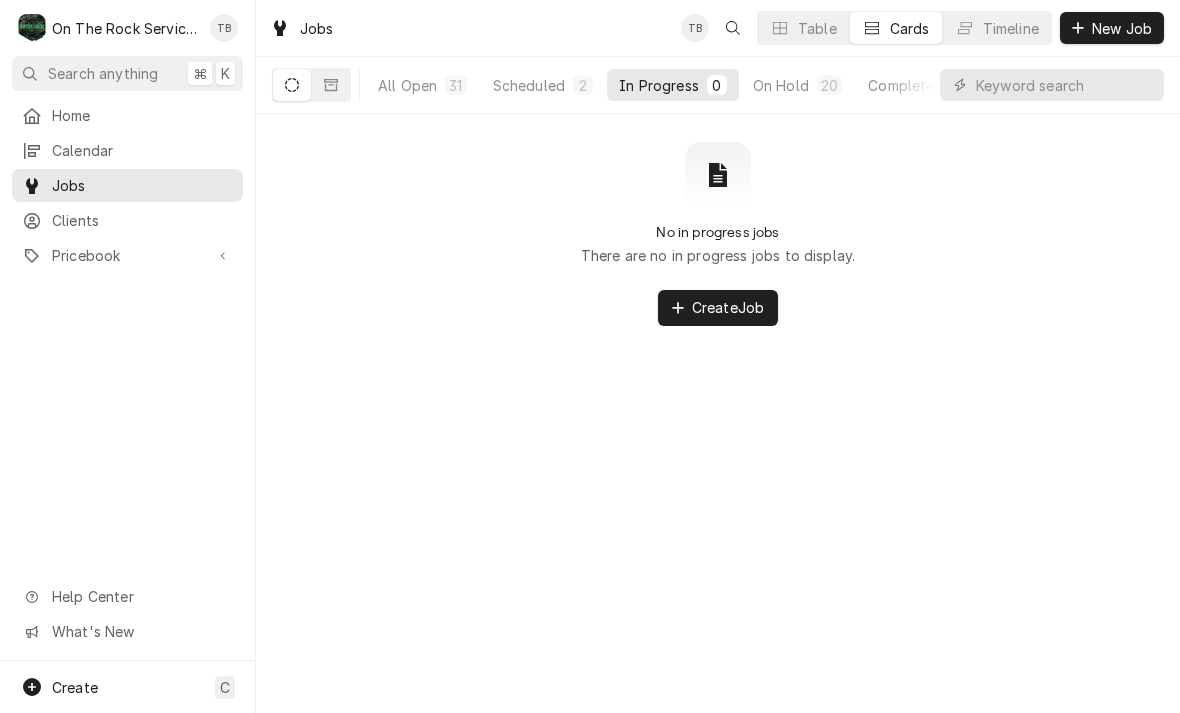 click on "Scheduled" at bounding box center (529, 85) 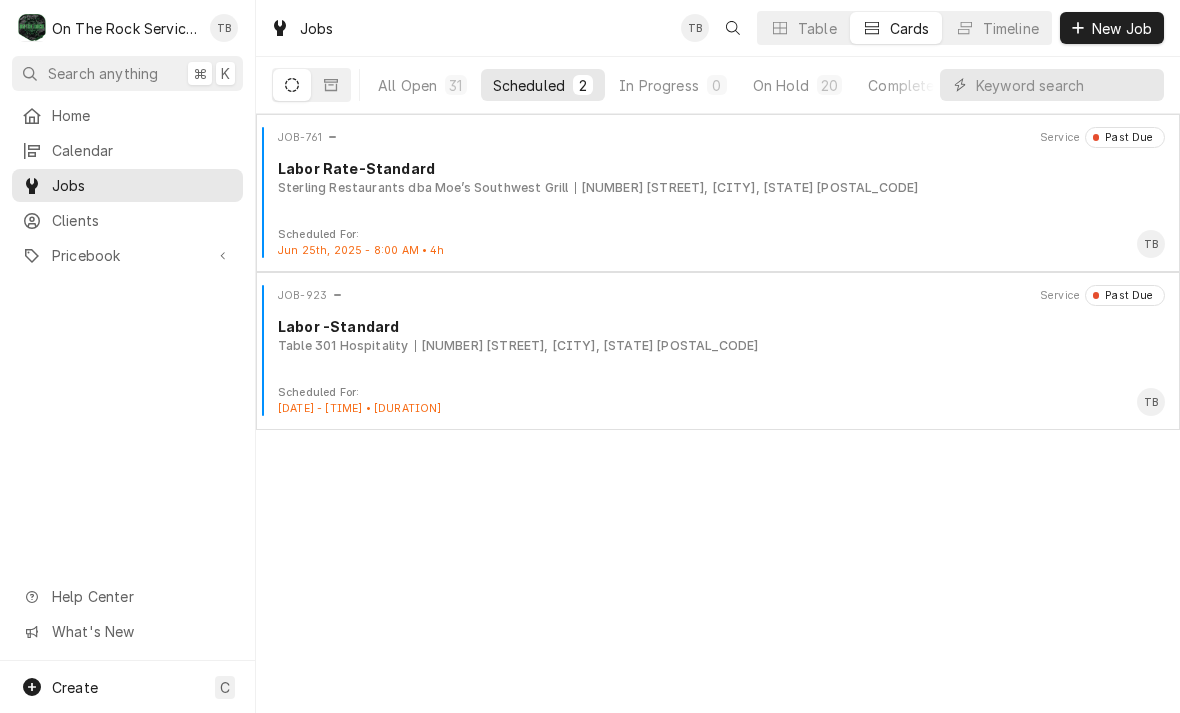 click on "All Open" at bounding box center (407, 85) 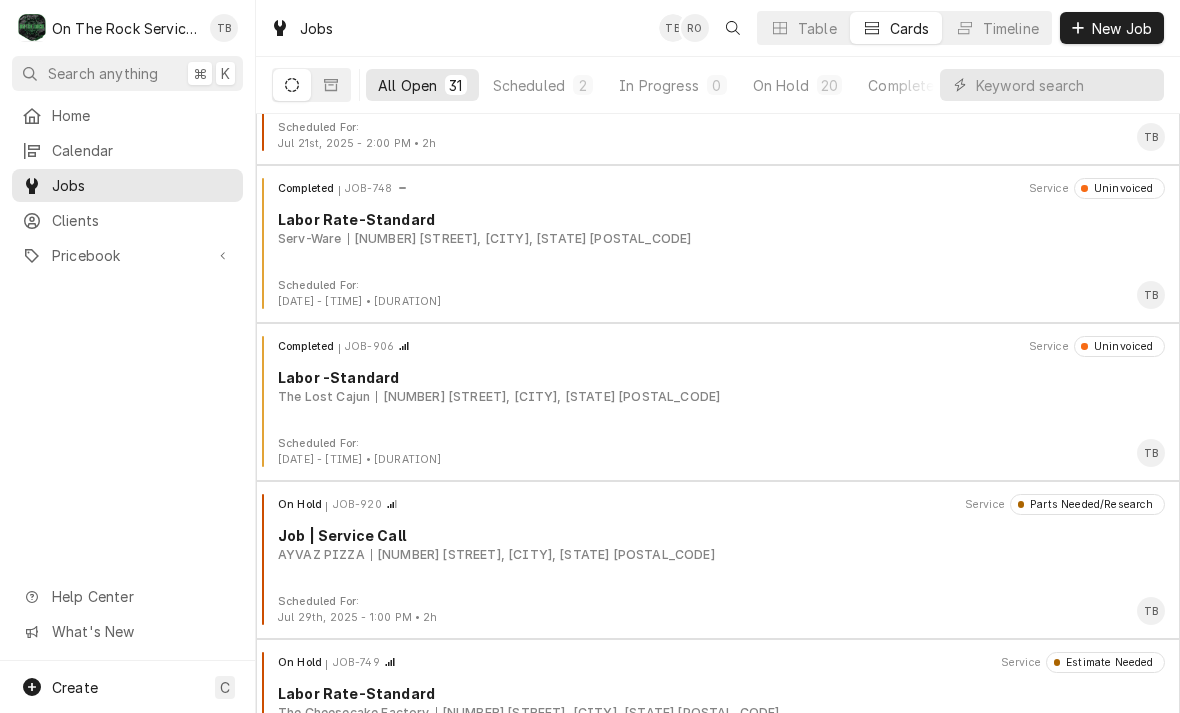 scroll, scrollTop: 2321, scrollLeft: 0, axis: vertical 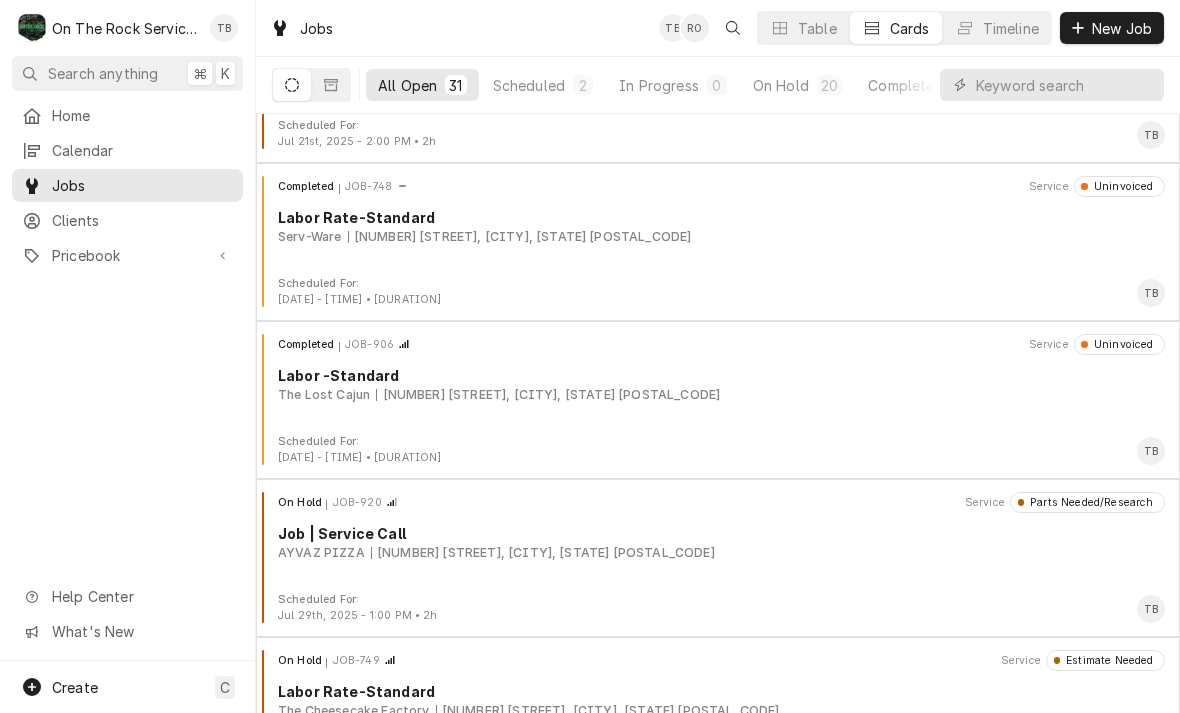 click on "Completed JOB-748 Service Uninvoiced Labor Rate-Standard Serv-Ware 1301 New Cut Rd, Spartanburg, SC 29303" at bounding box center [718, 226] 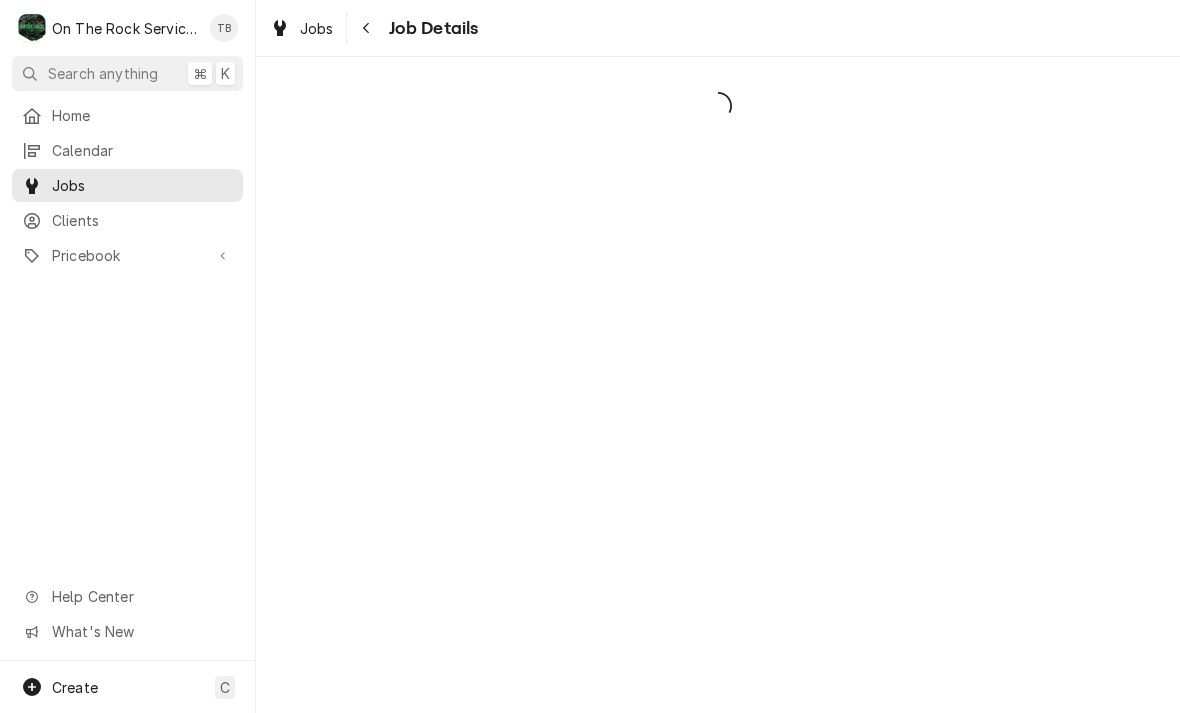 scroll, scrollTop: 0, scrollLeft: 0, axis: both 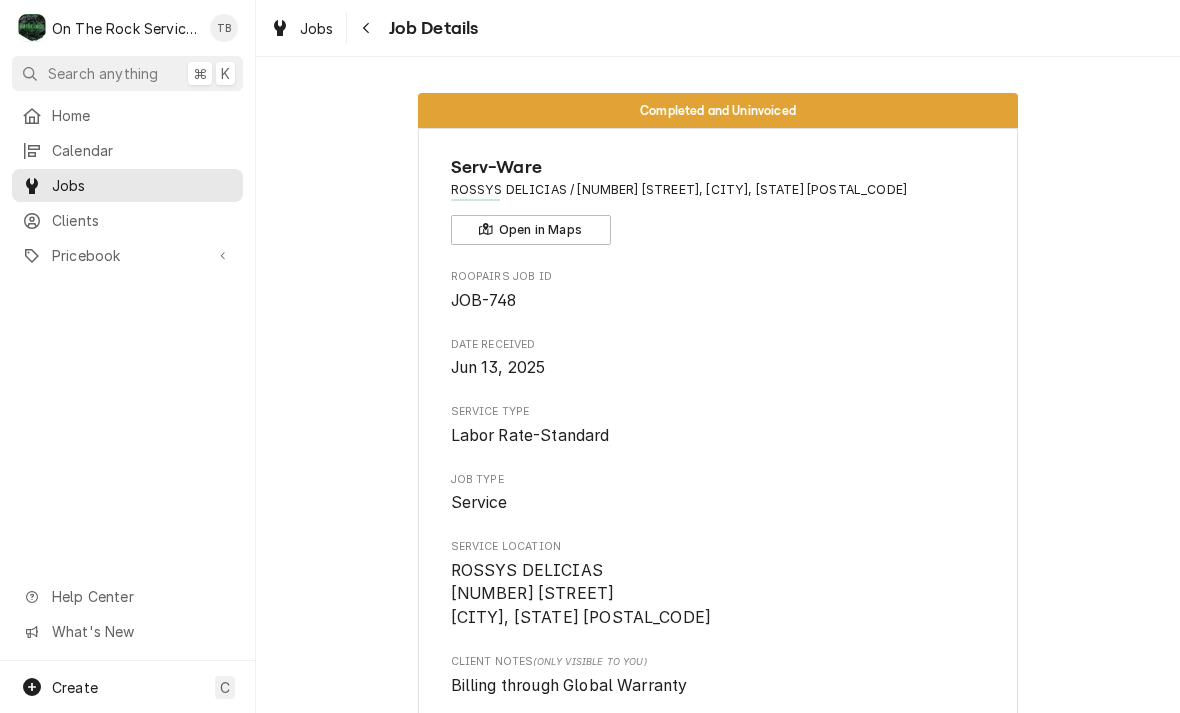 click at bounding box center (367, 28) 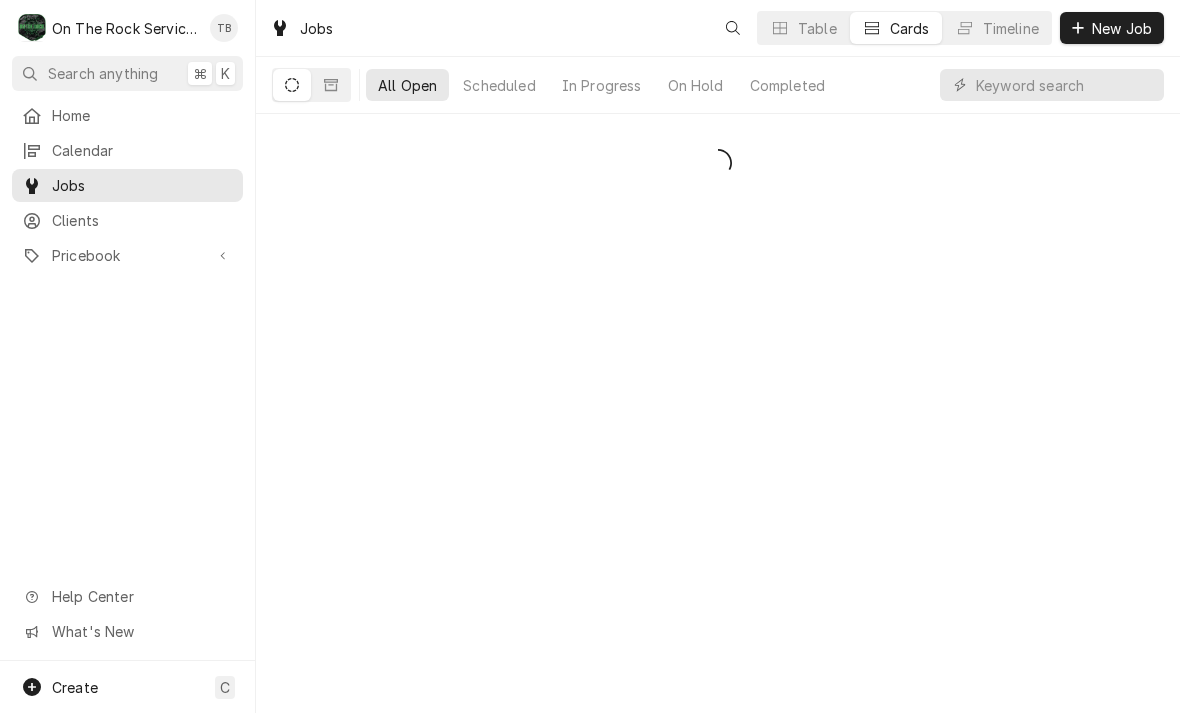 scroll, scrollTop: 0, scrollLeft: 0, axis: both 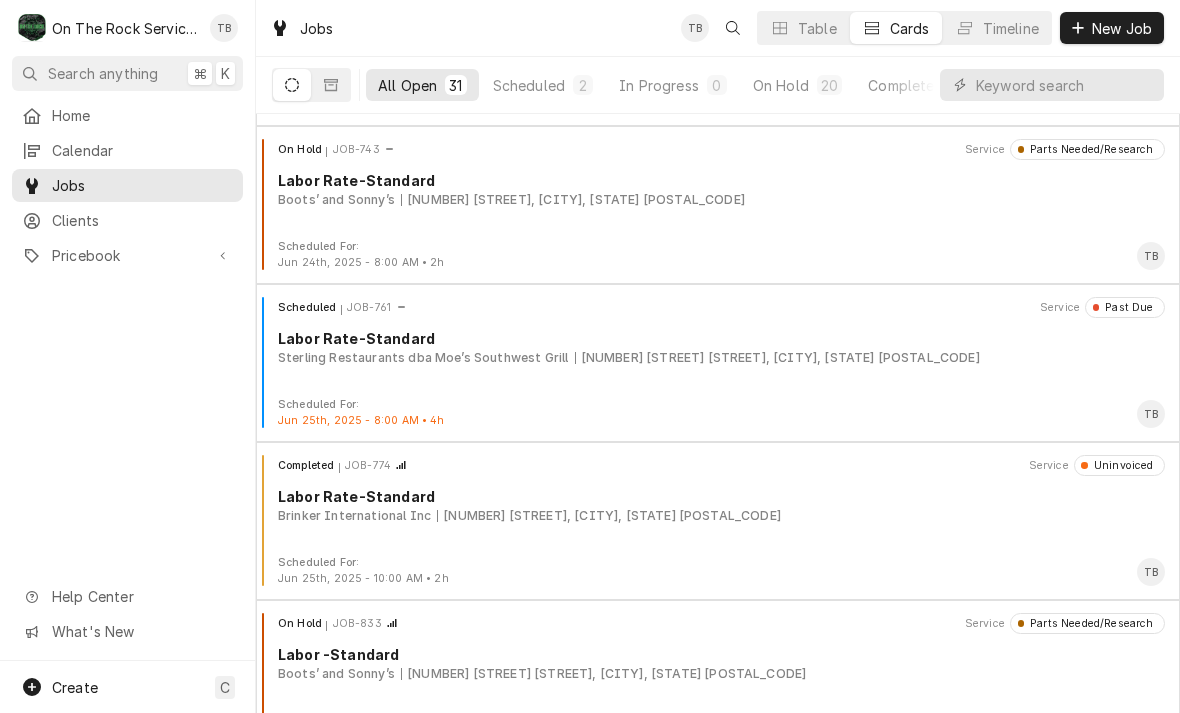 click on "On Hold JOB-743 Service Parts Needed/Research Labor Rate-Standard Boots’ and [PERSON] [NUMBER] [STREET], [CITY], [STATE] [POSTAL_CODE]" at bounding box center (718, 189) 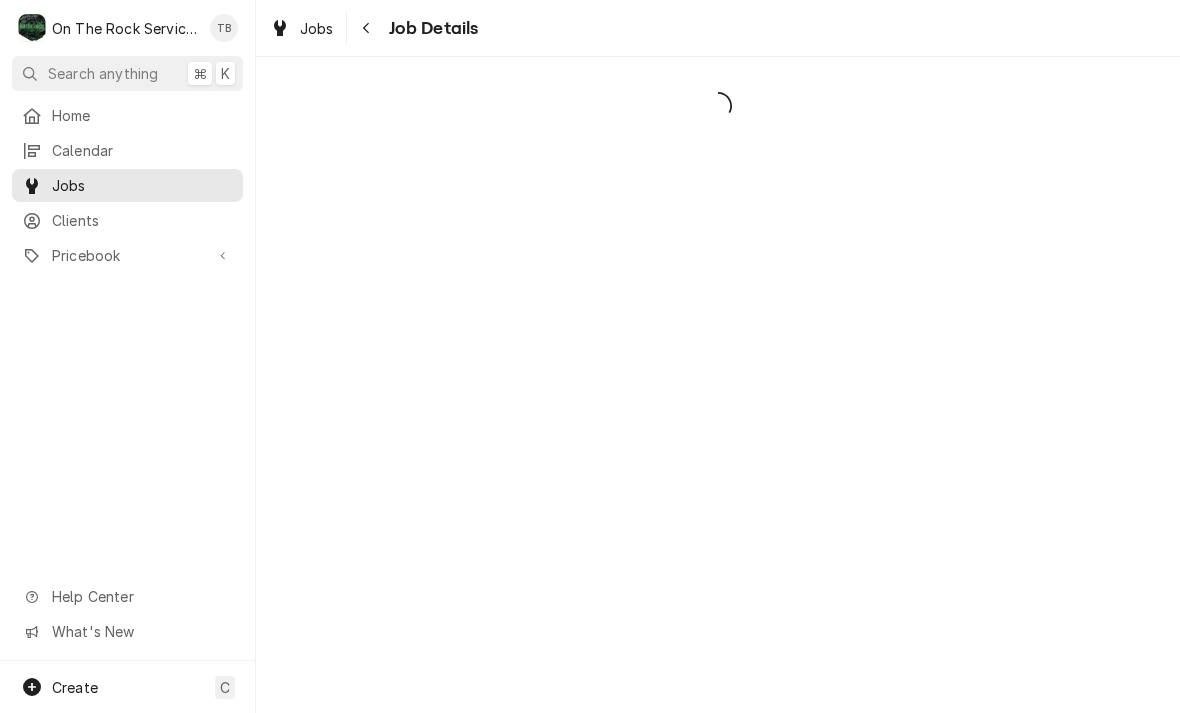 scroll, scrollTop: 0, scrollLeft: 0, axis: both 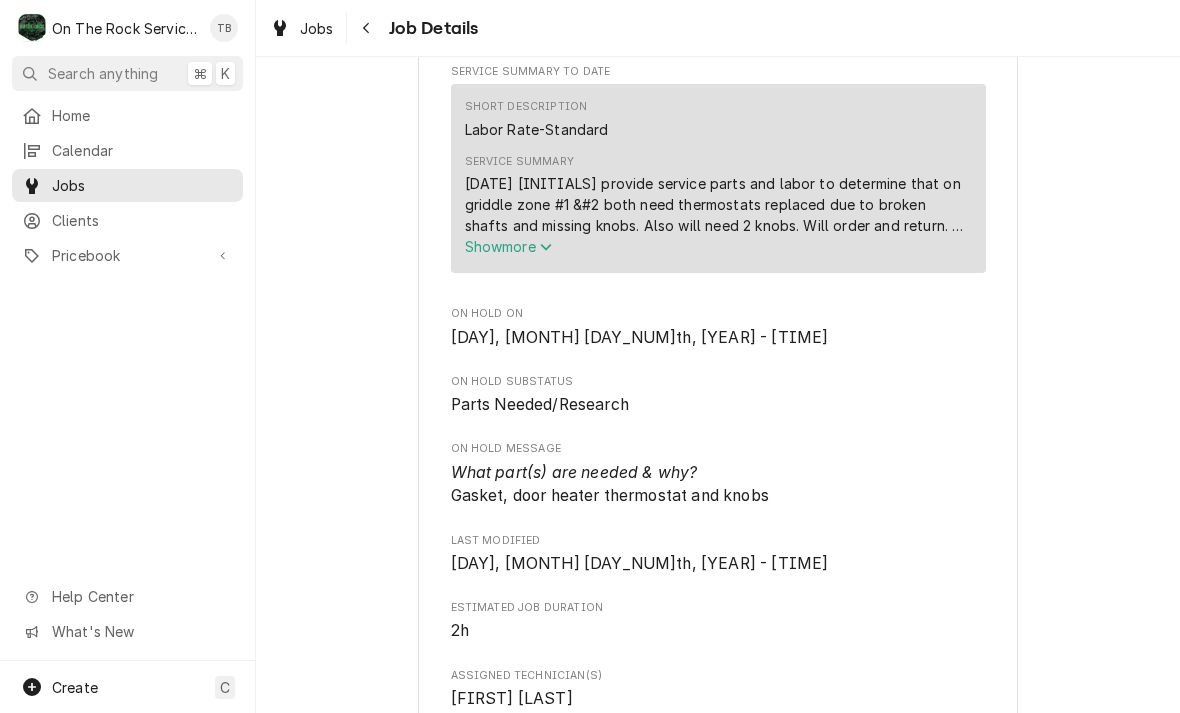 click at bounding box center [367, 28] 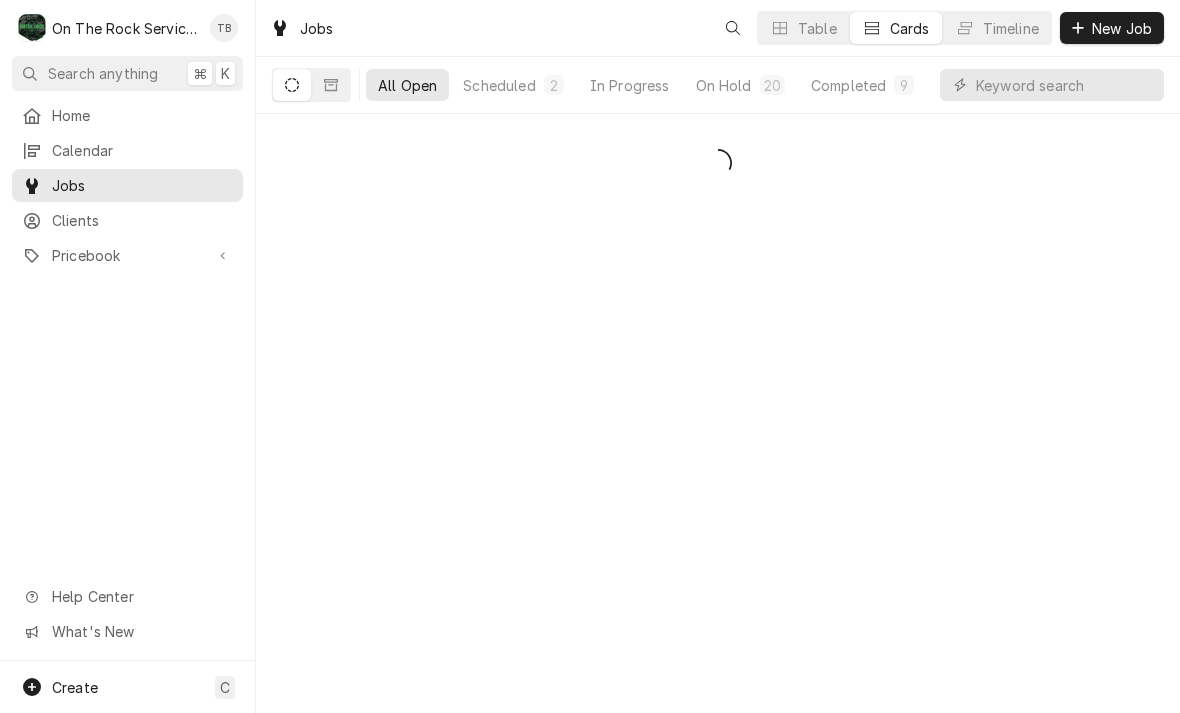 scroll, scrollTop: 0, scrollLeft: 0, axis: both 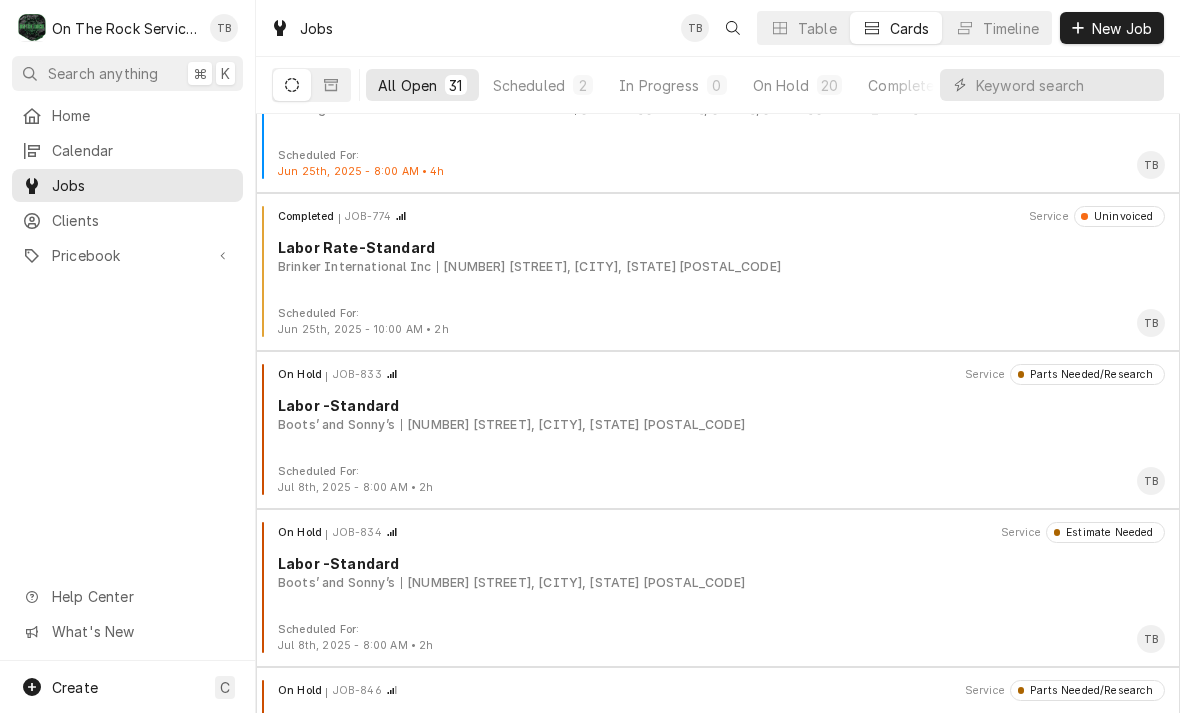 click on "Completed JOB-774 Service Uninvoiced Labor Rate-Standard Brinker International Inc [NUMBER] [STREET], [CITY], [STATE]" at bounding box center (718, 256) 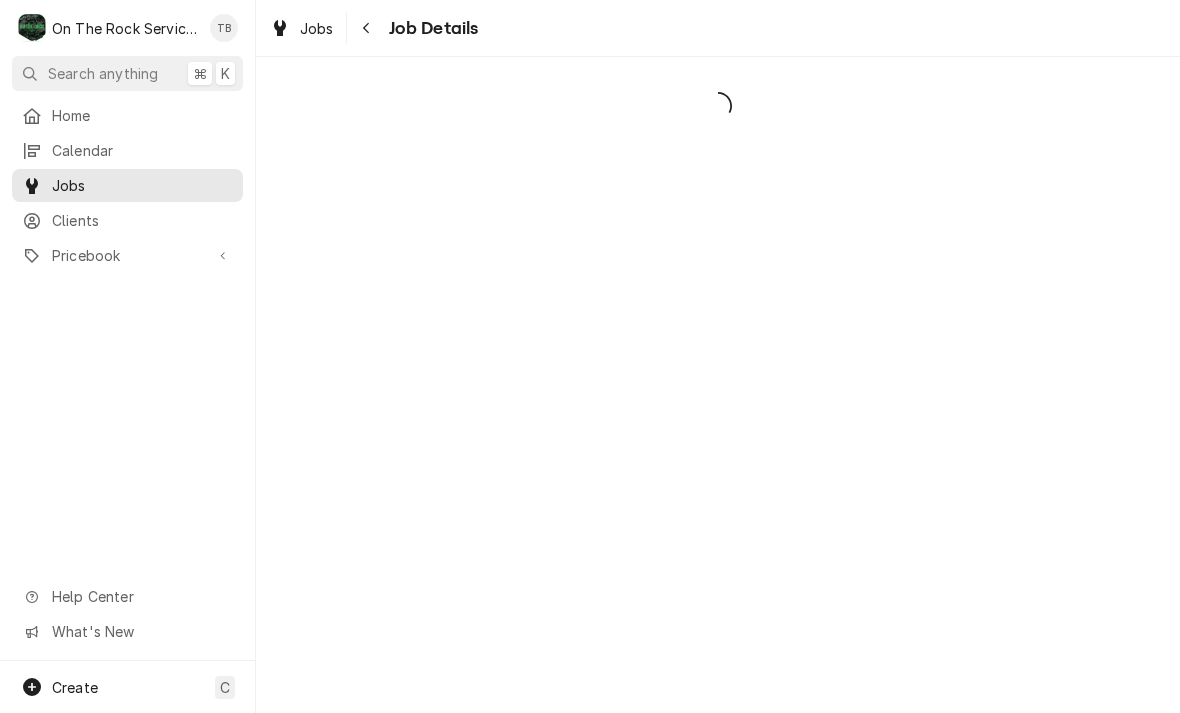 scroll, scrollTop: 0, scrollLeft: 0, axis: both 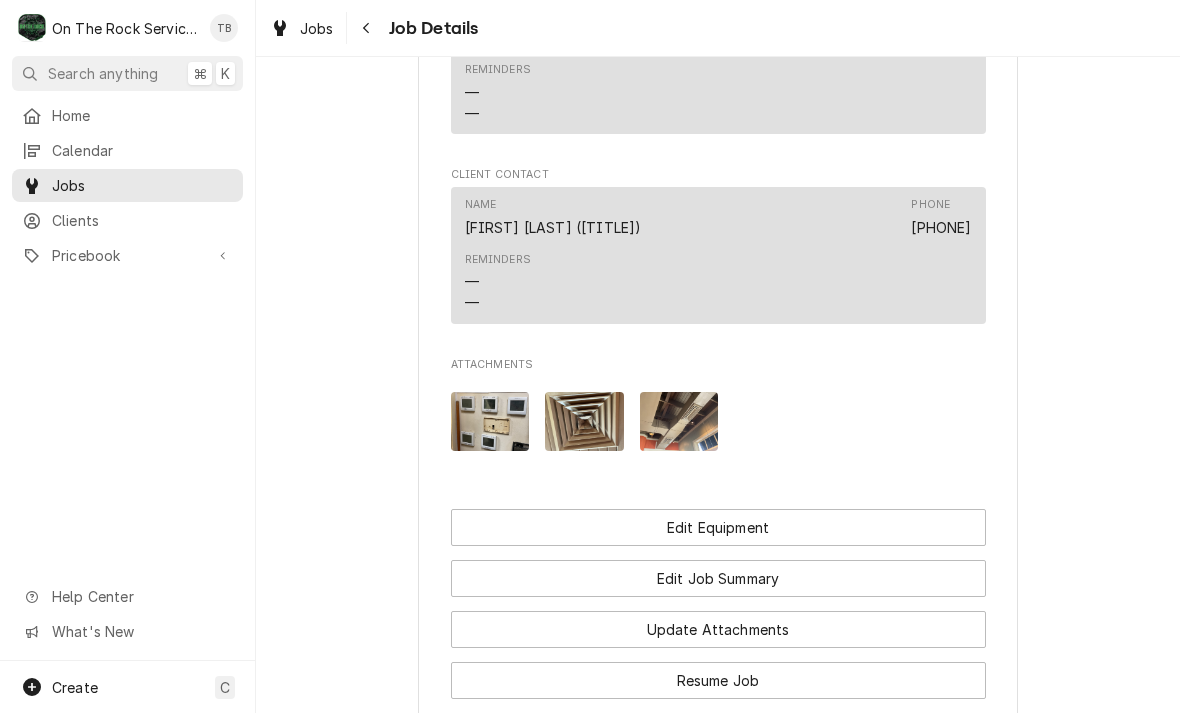 click at bounding box center (490, 421) 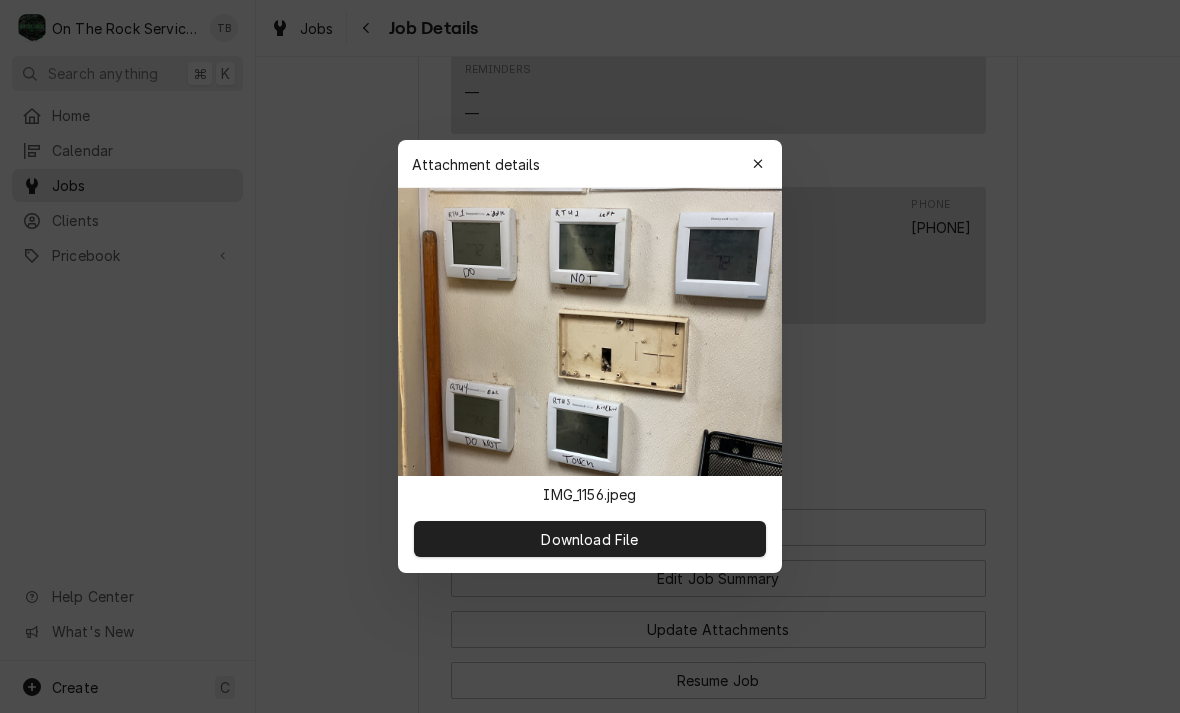 click at bounding box center (758, 164) 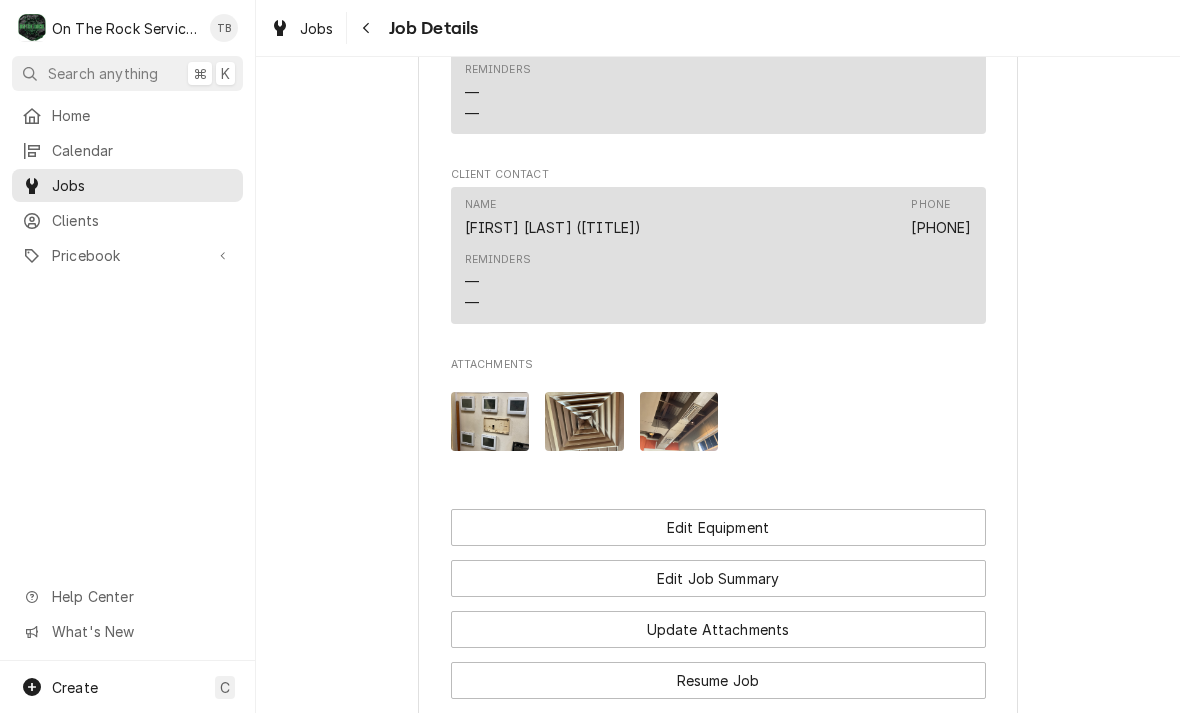 click at bounding box center [584, 421] 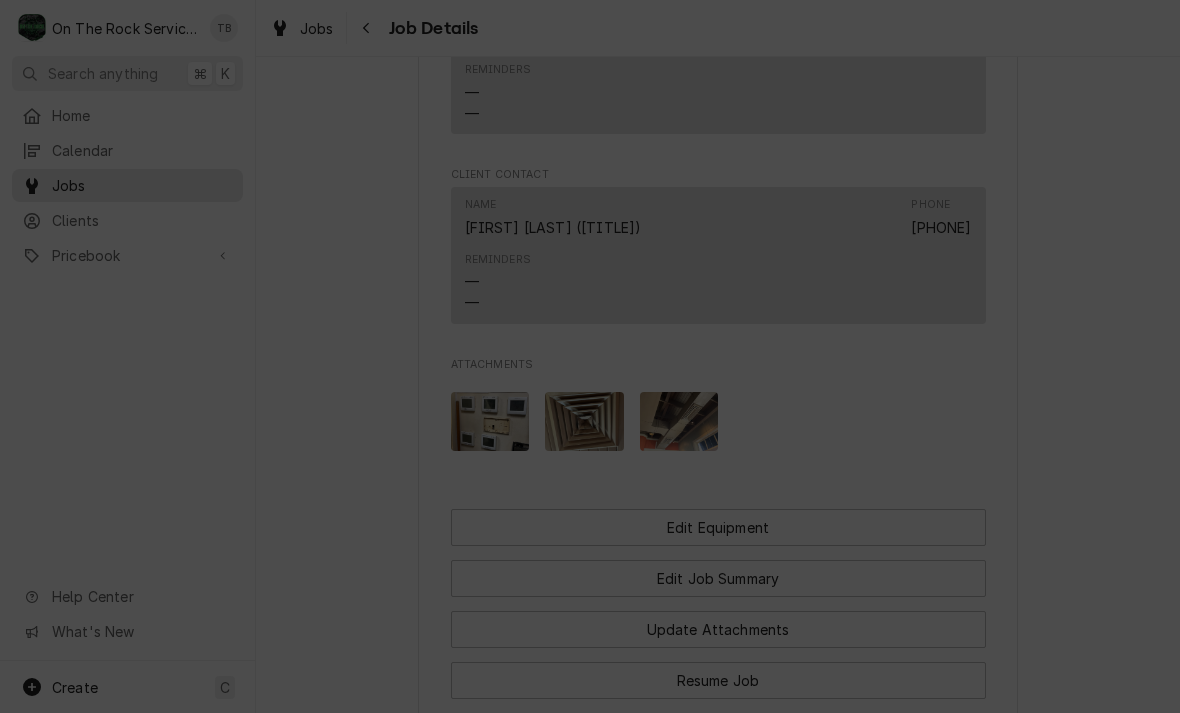 click at bounding box center (758, 164) 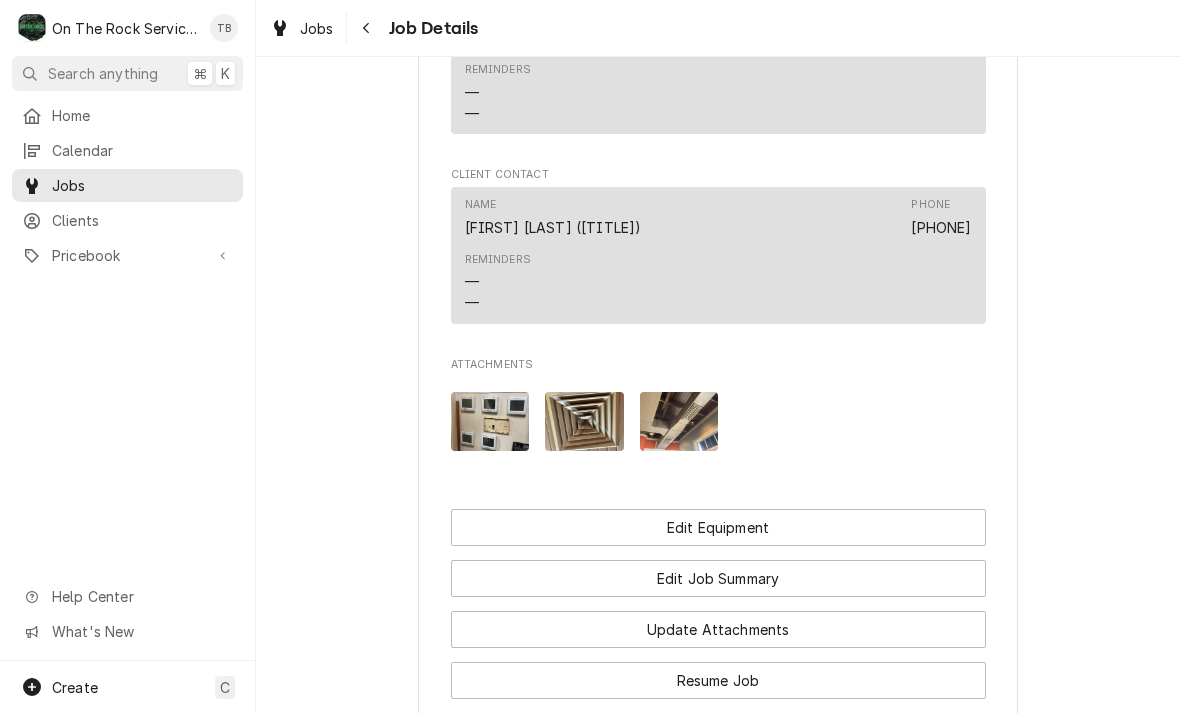 click at bounding box center (679, 421) 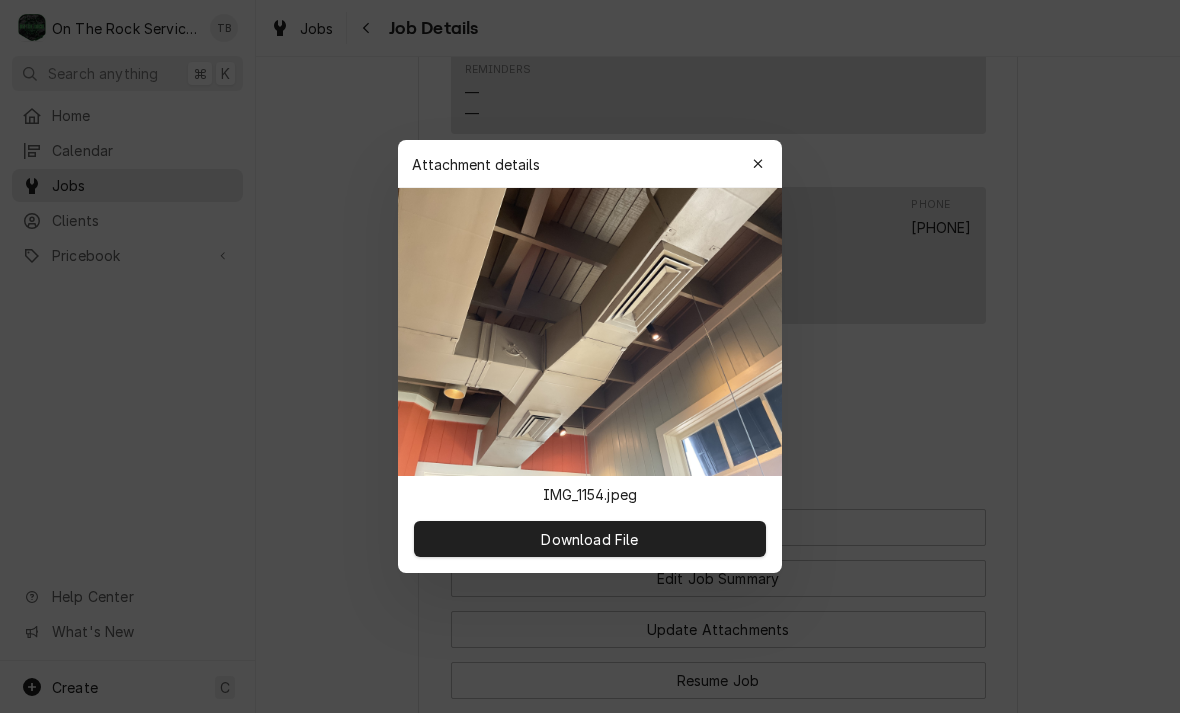 click at bounding box center (758, 164) 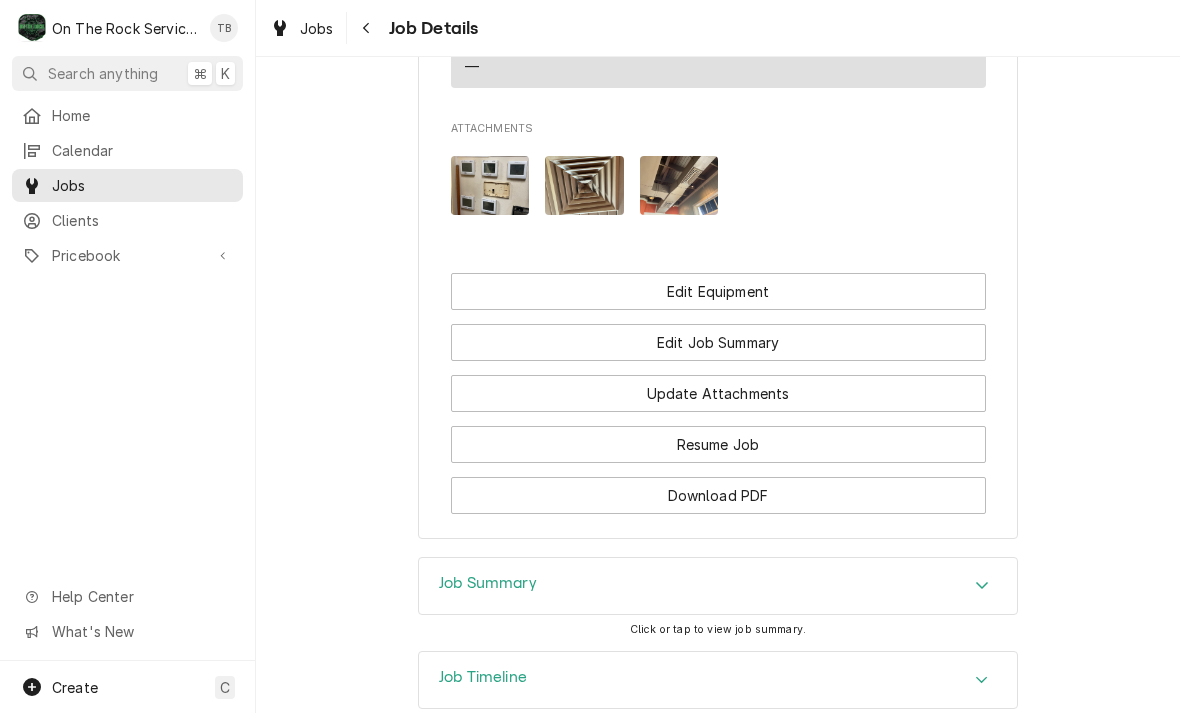 scroll, scrollTop: 2121, scrollLeft: 0, axis: vertical 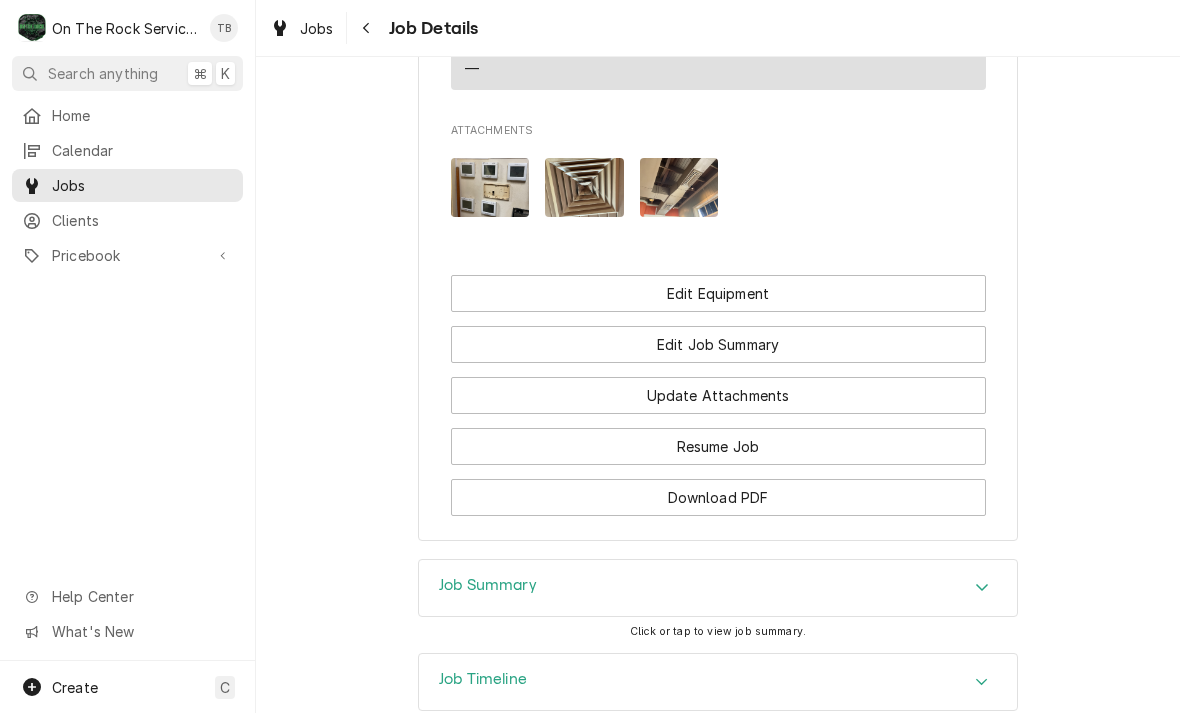 click on "Job Summary" at bounding box center [488, 585] 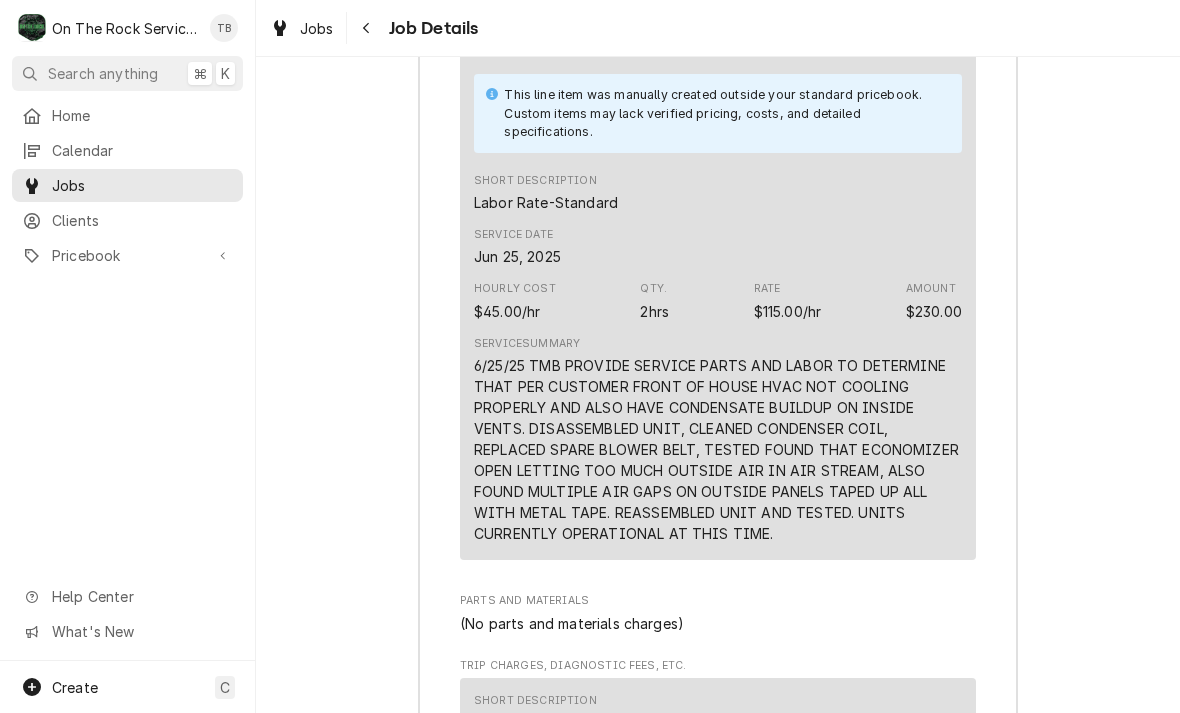 scroll, scrollTop: 2811, scrollLeft: 0, axis: vertical 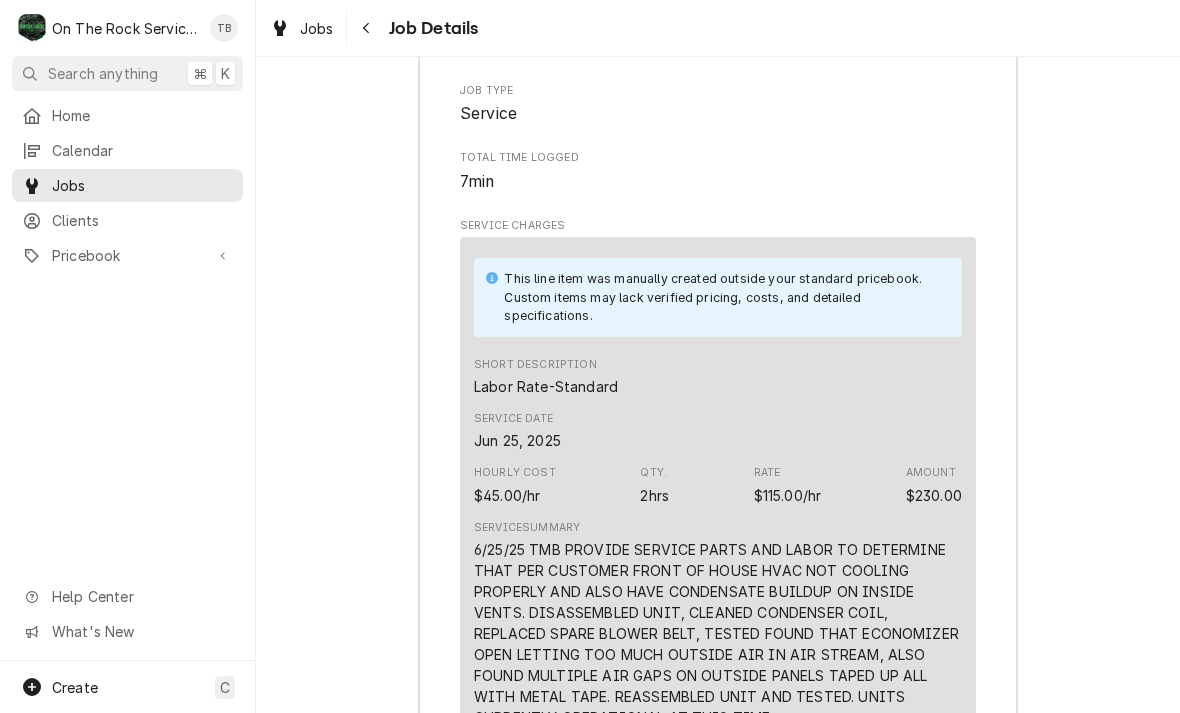 click on "Job Details" at bounding box center (431, 28) 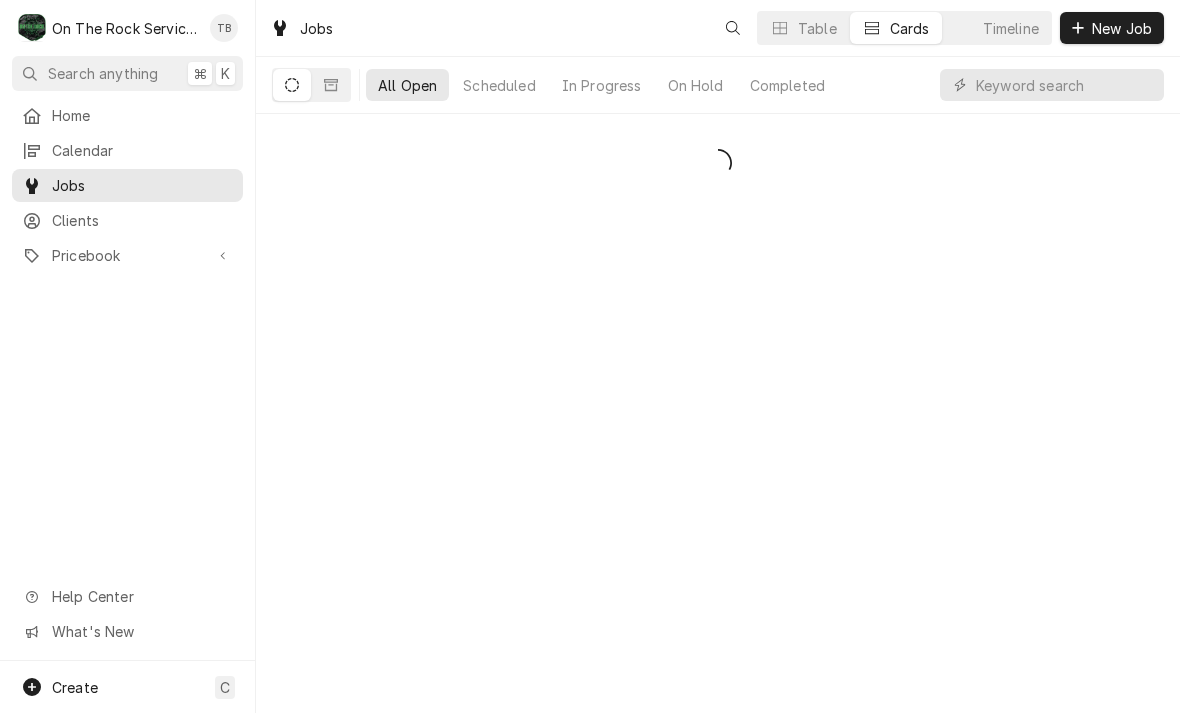scroll, scrollTop: 0, scrollLeft: 0, axis: both 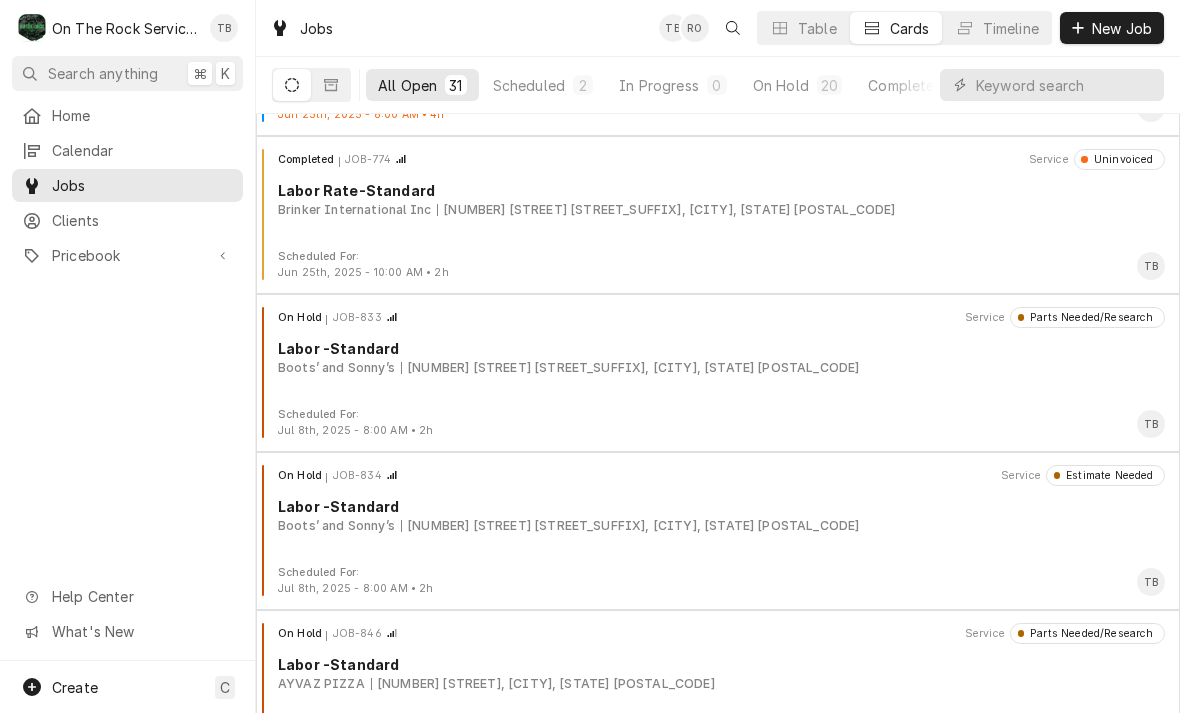 click on "On Hold 20" at bounding box center (797, 85) 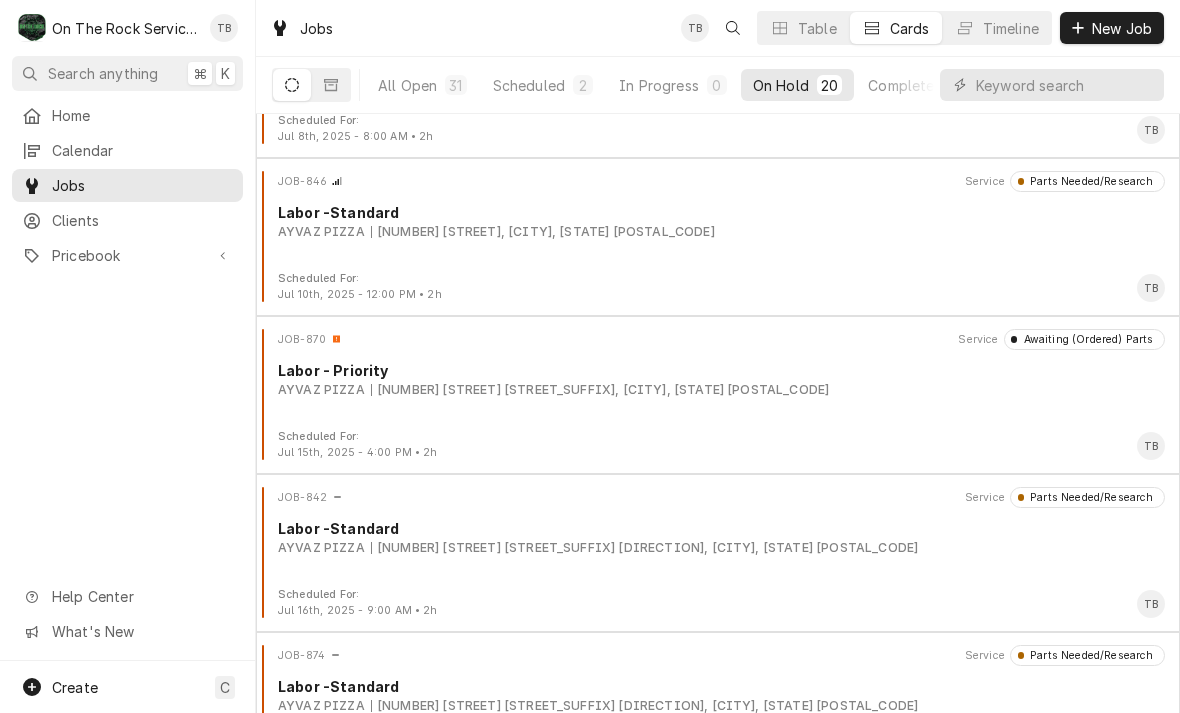 scroll, scrollTop: 1059, scrollLeft: 0, axis: vertical 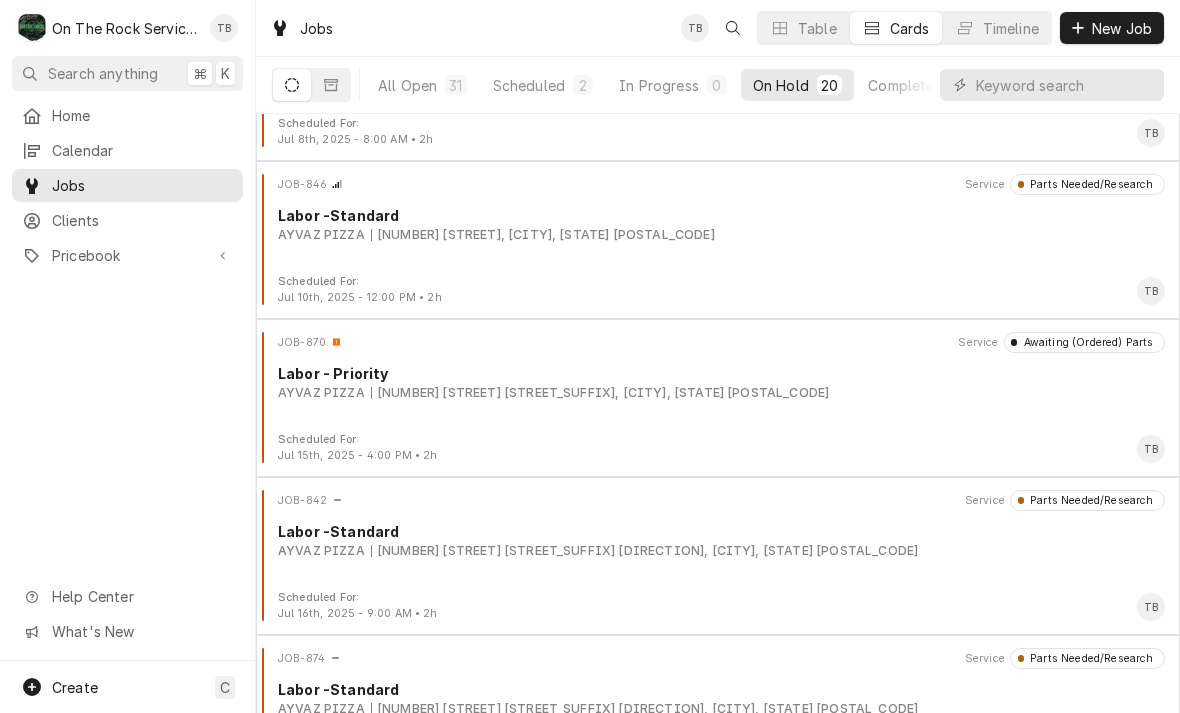 click on "JOB-846 Service Parts Needed/Research Labor -Standard AYVAZ PIZZA 585 Heard St, Elberton, GA 30635" at bounding box center [718, 224] 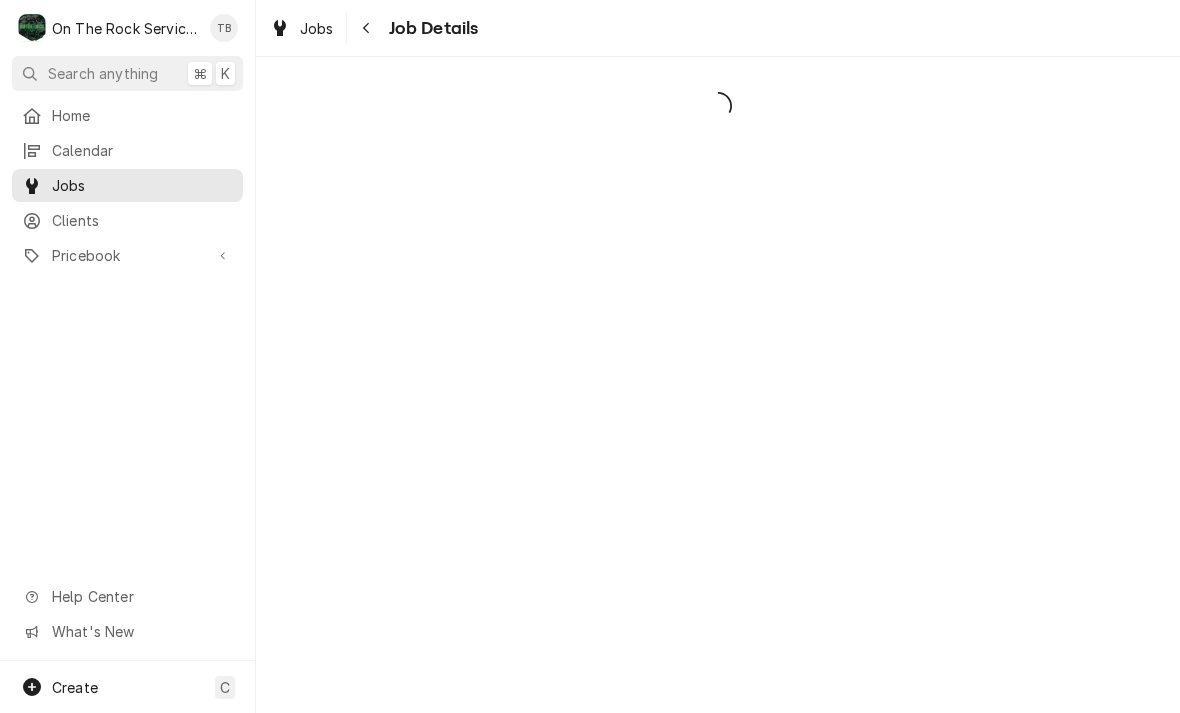 scroll, scrollTop: 0, scrollLeft: 0, axis: both 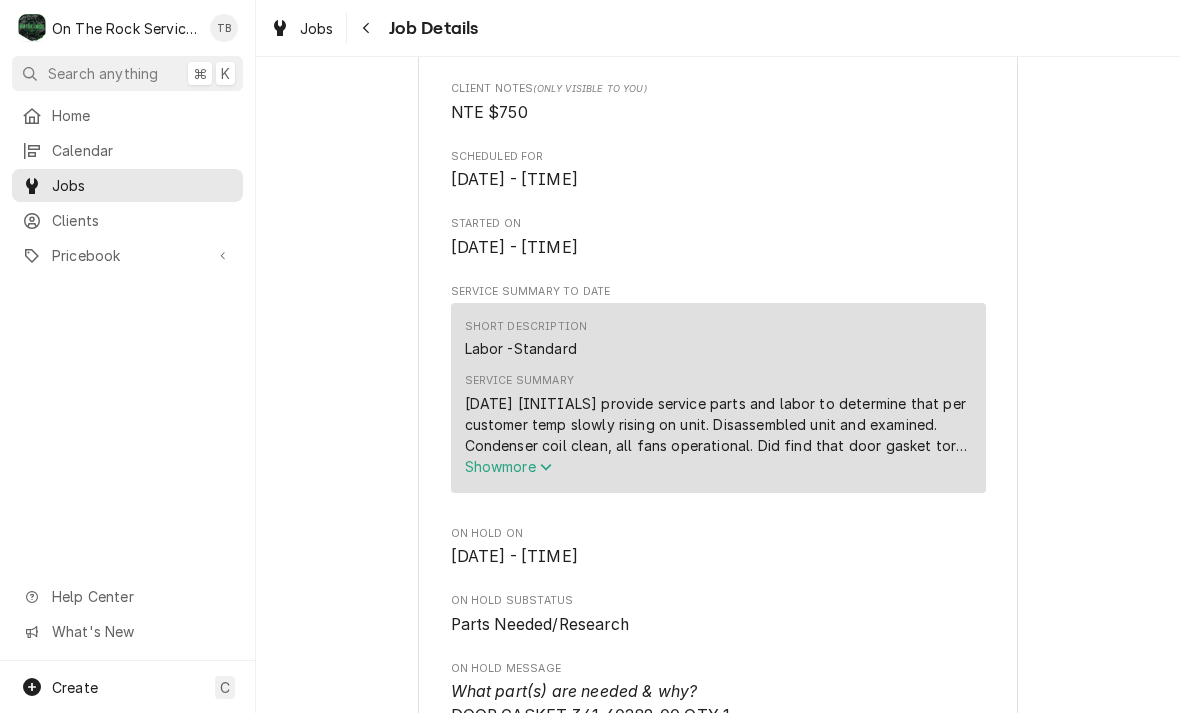 click on "Show  more" at bounding box center (509, 466) 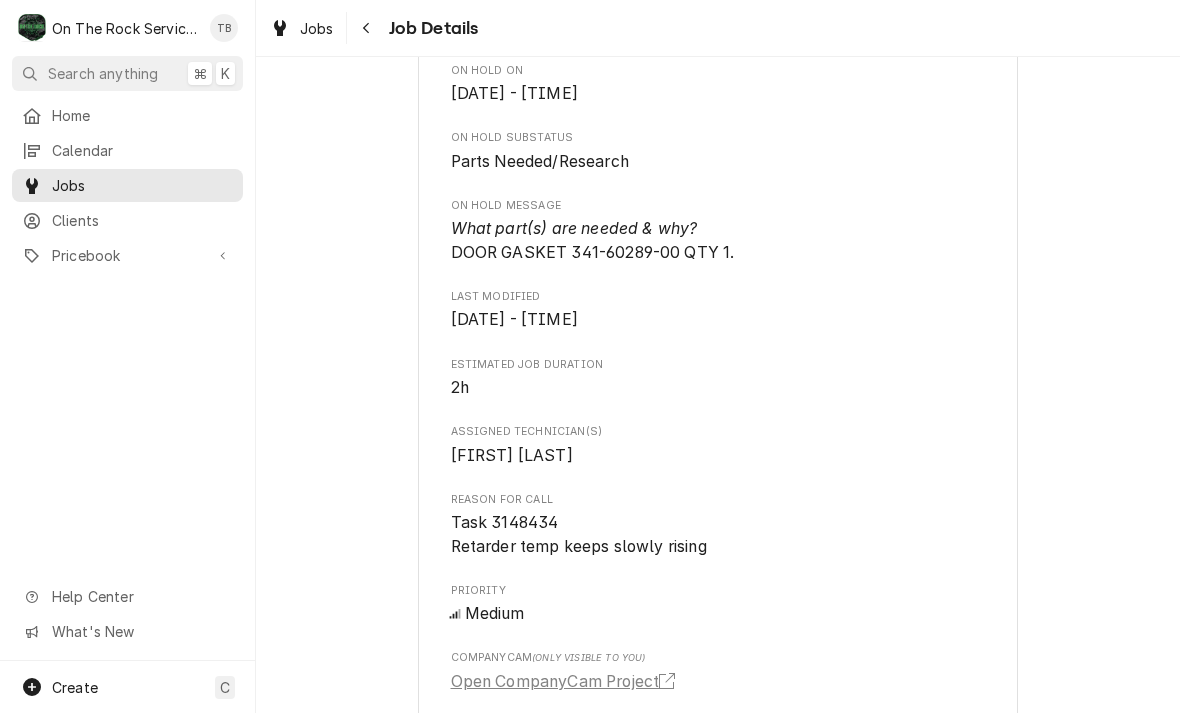 scroll, scrollTop: 1119, scrollLeft: 0, axis: vertical 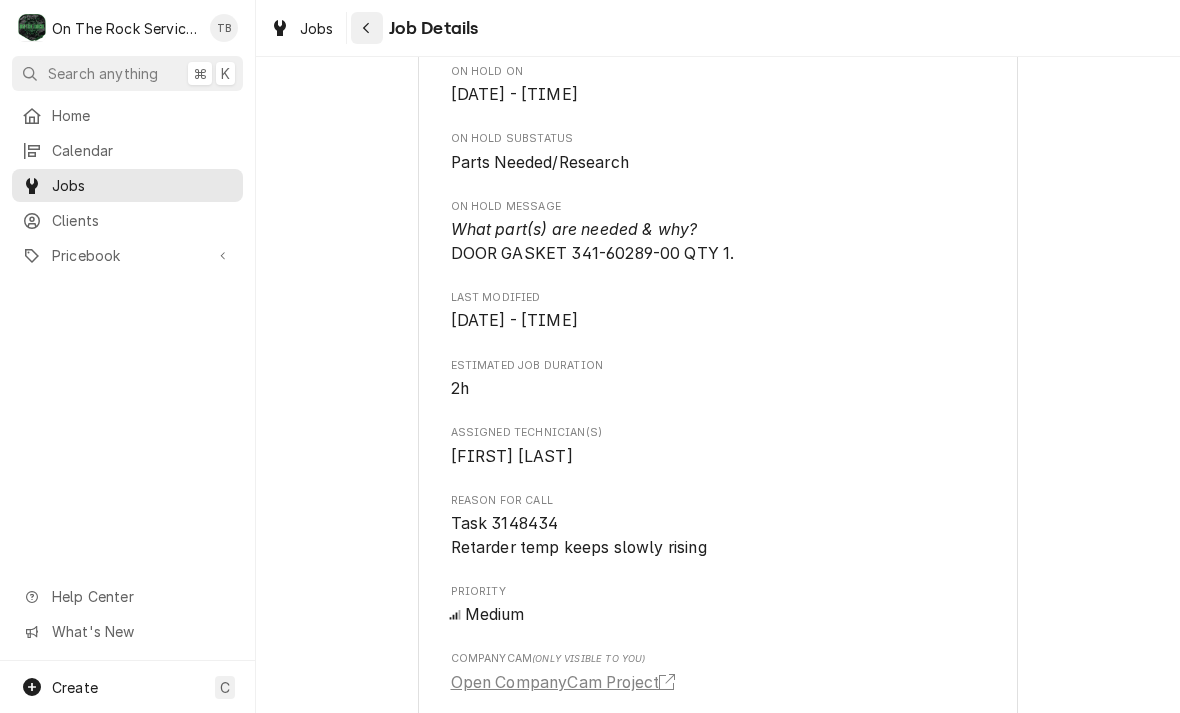 click at bounding box center (367, 28) 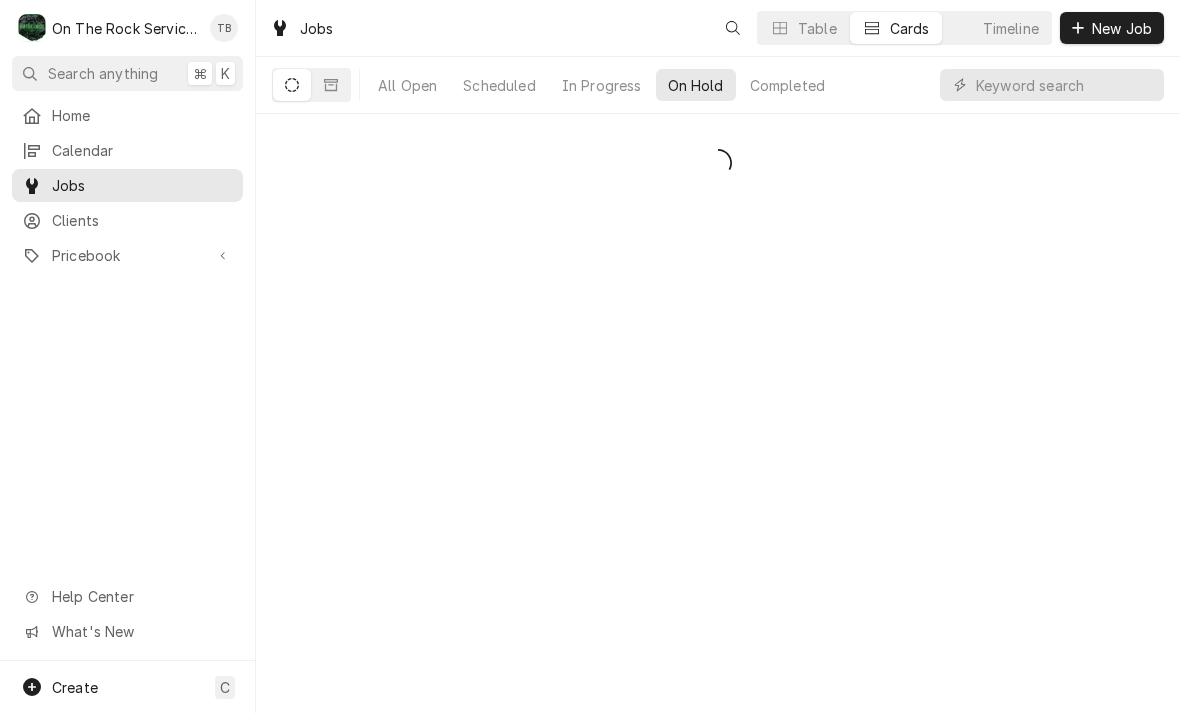 scroll, scrollTop: 0, scrollLeft: 0, axis: both 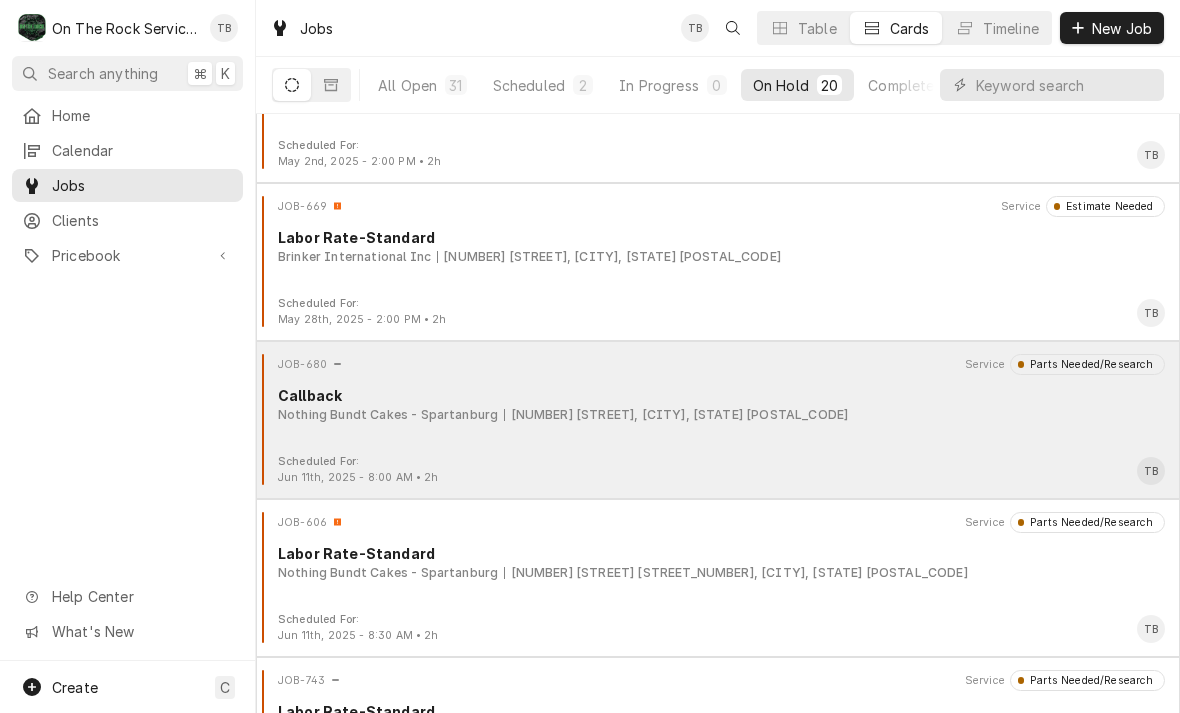 click on "JOB-680 Service Parts Needed/Research Callback Nothing Bundt Cakes - [CITY] [NUMBER] [STREET], [CITY], [STATE] [POSTAL_CODE]" at bounding box center [718, 404] 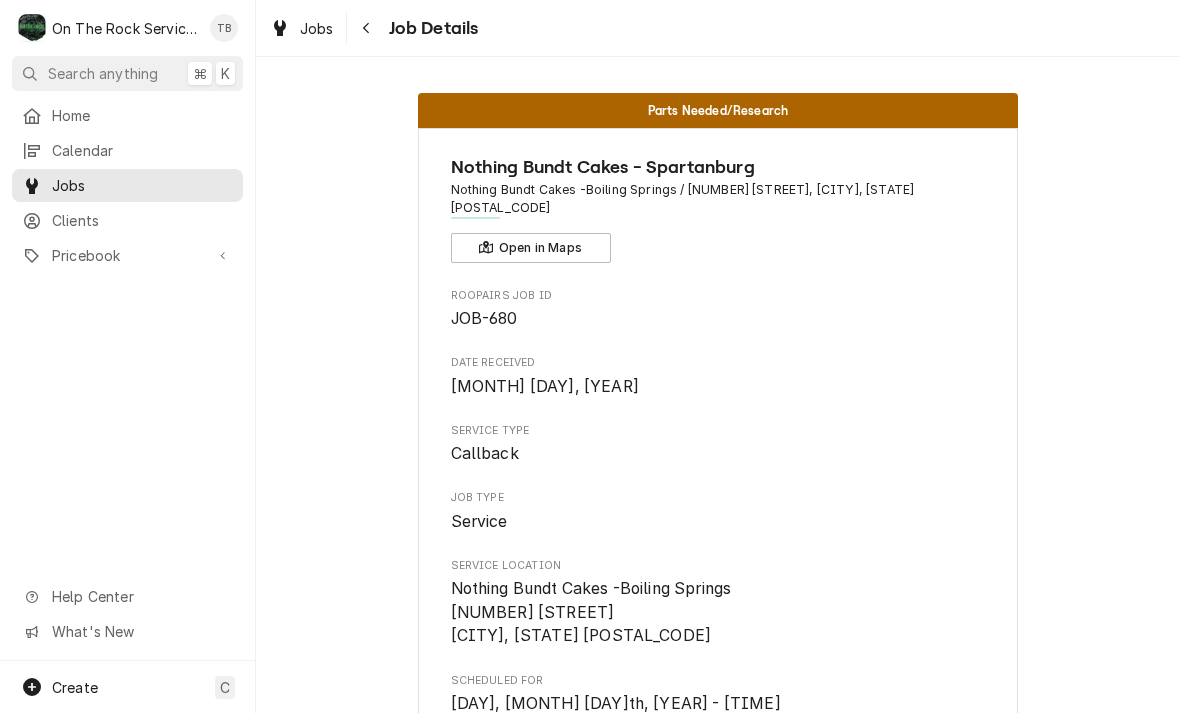 scroll, scrollTop: 0, scrollLeft: 0, axis: both 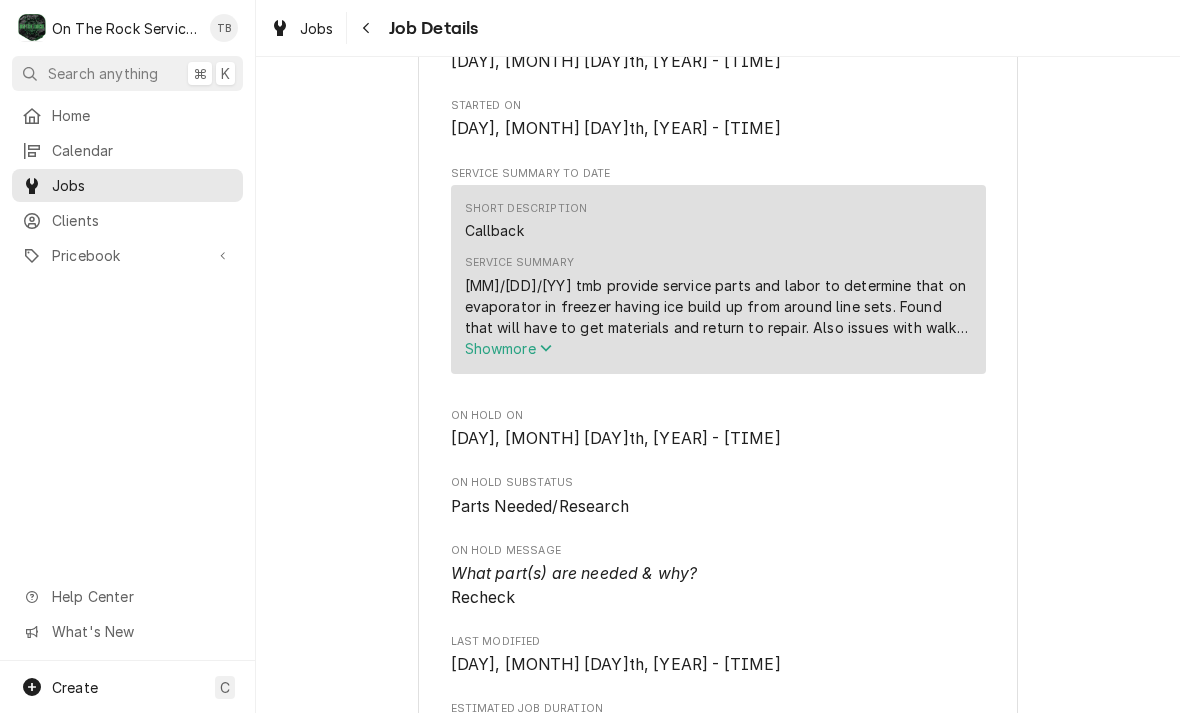 click on "Show  more" at bounding box center (509, 348) 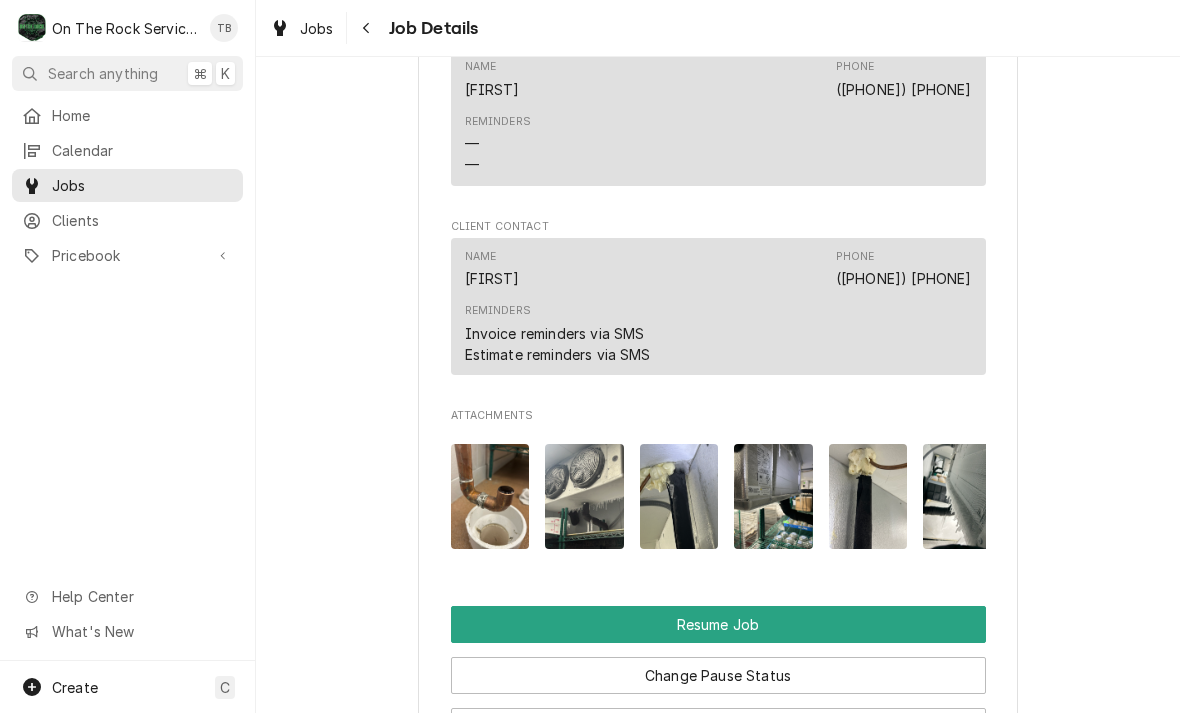 scroll, scrollTop: 2147, scrollLeft: 0, axis: vertical 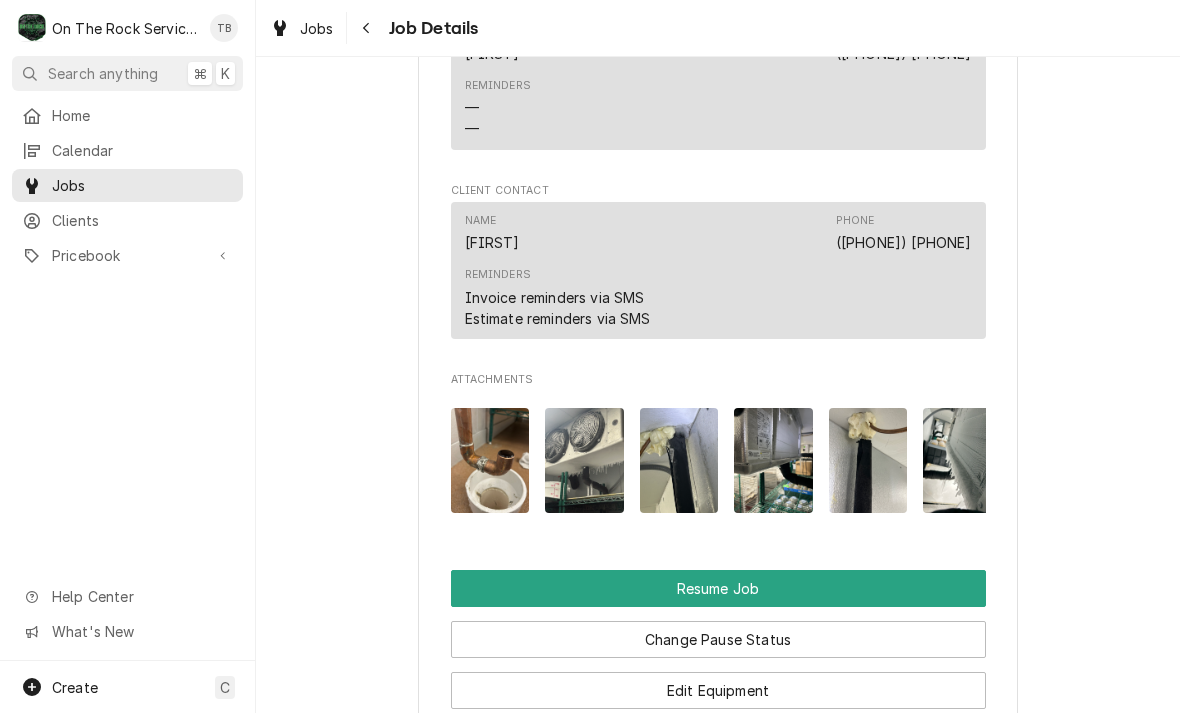 click at bounding box center [773, 460] 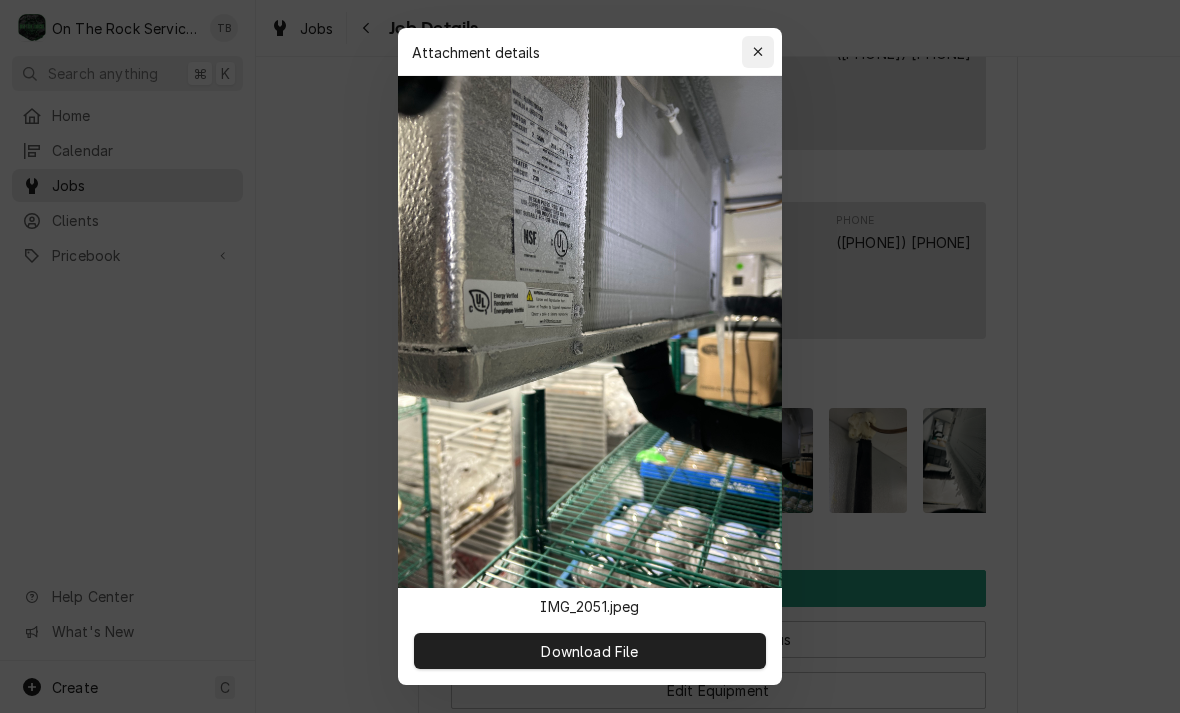 click 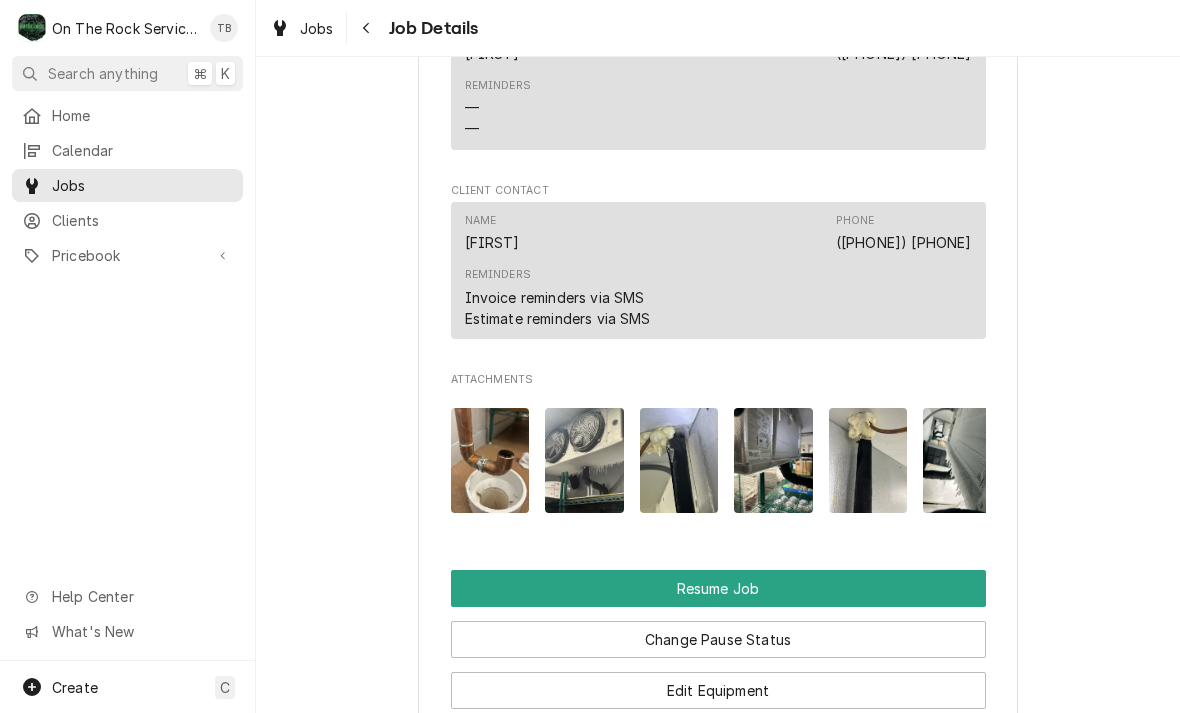 click at bounding box center [584, 460] 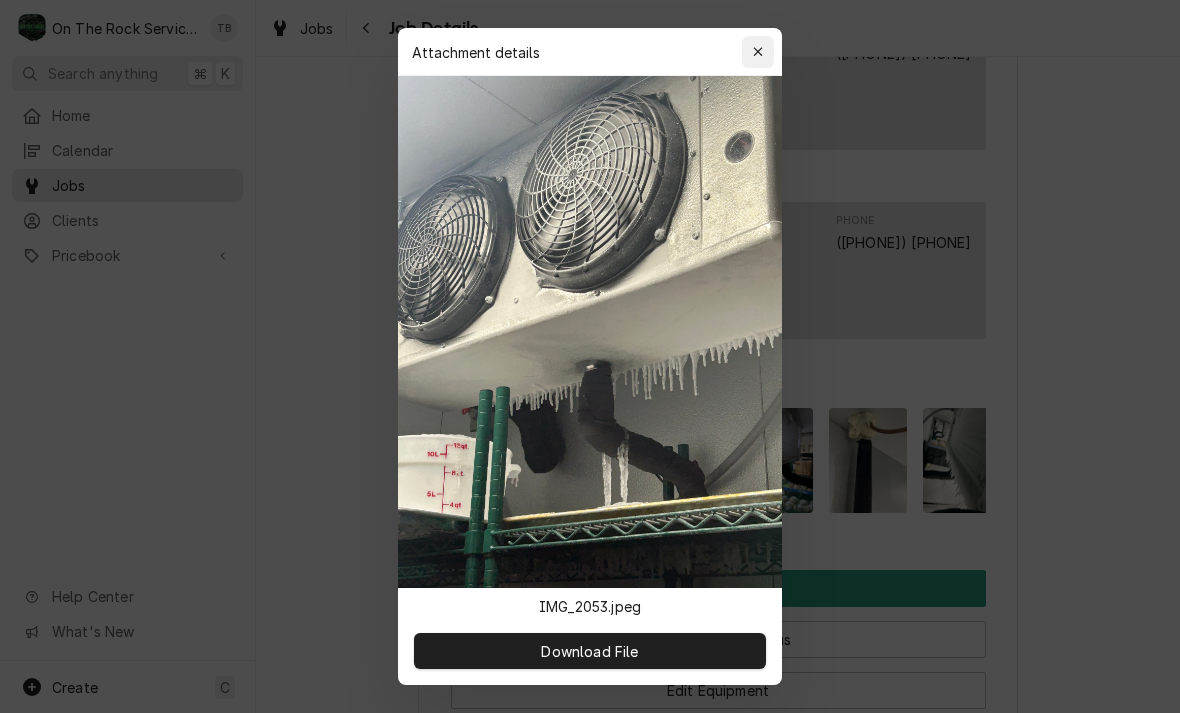 click 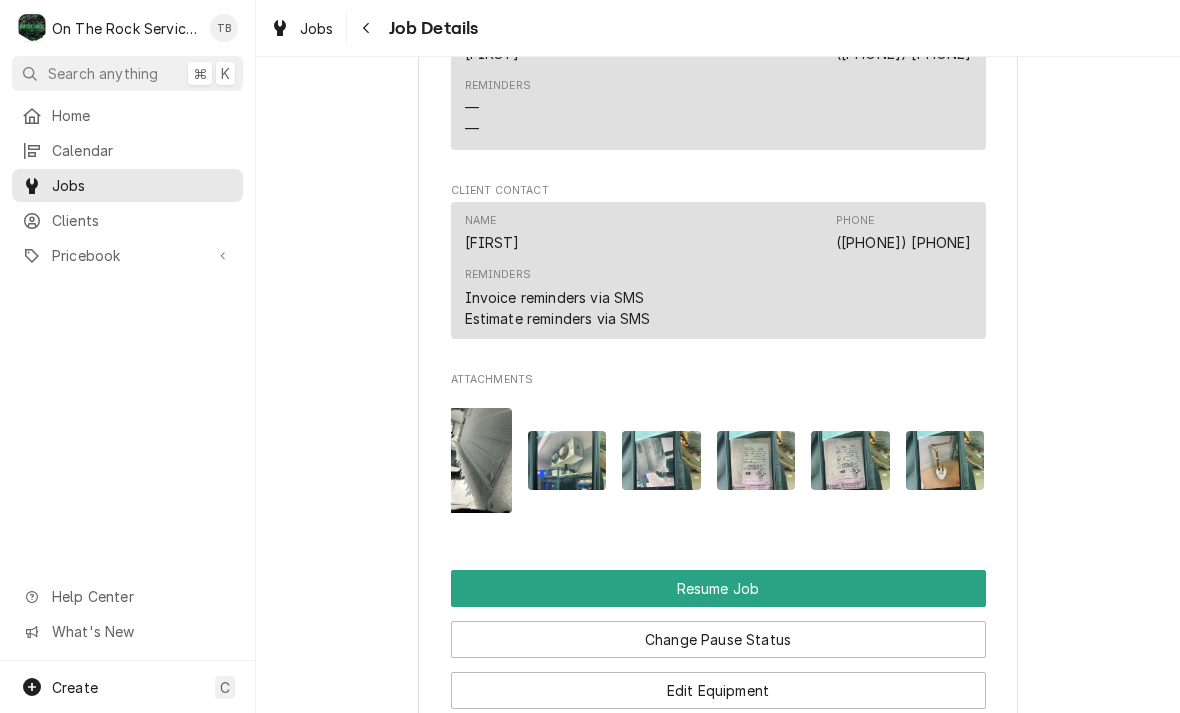 scroll, scrollTop: 0, scrollLeft: 489, axis: horizontal 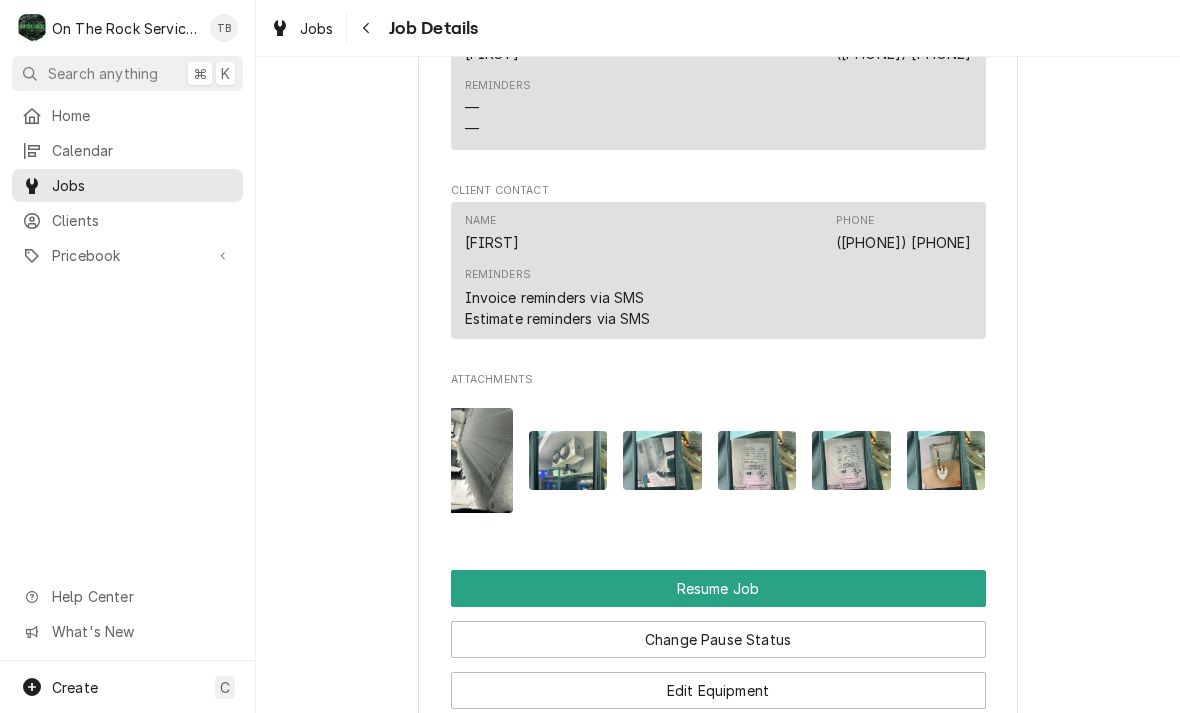 click at bounding box center (946, 460) 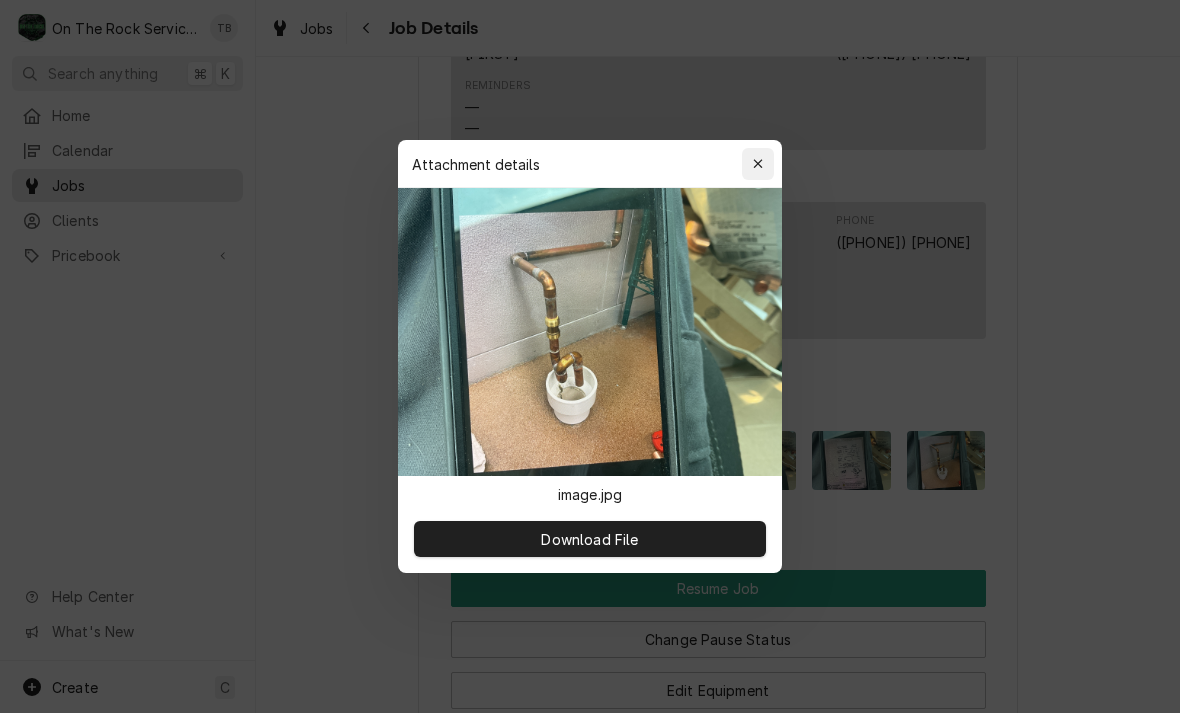 click at bounding box center (758, 164) 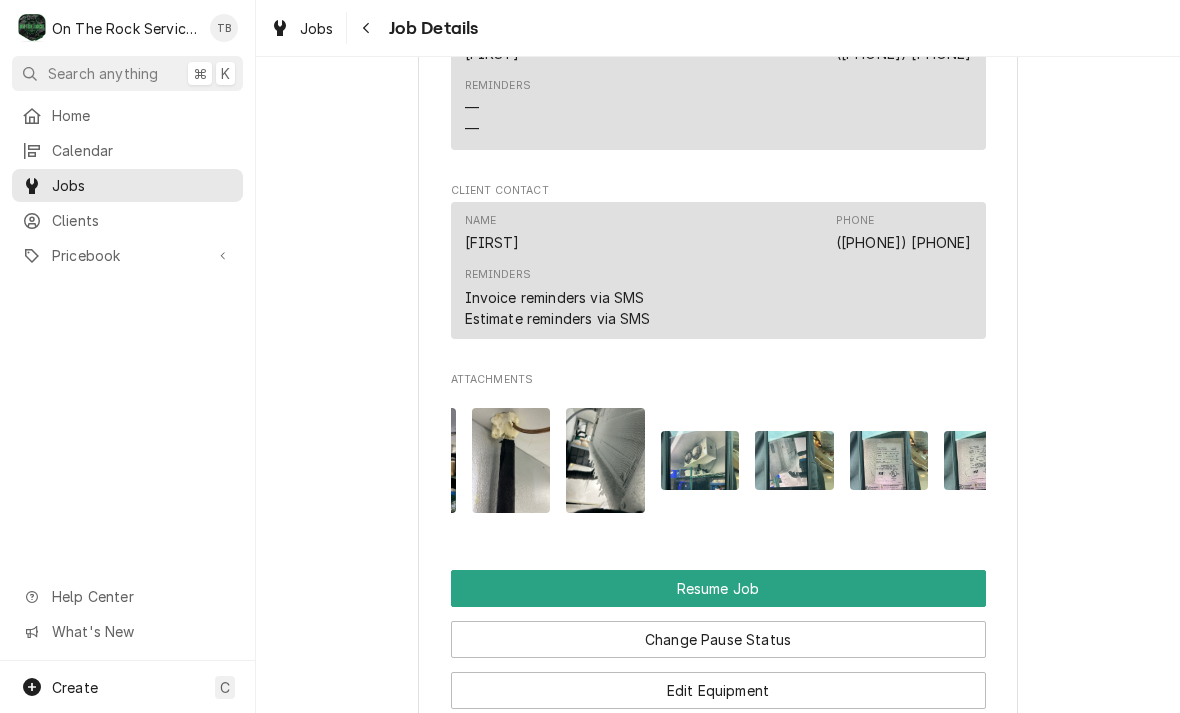 scroll, scrollTop: 0, scrollLeft: 343, axis: horizontal 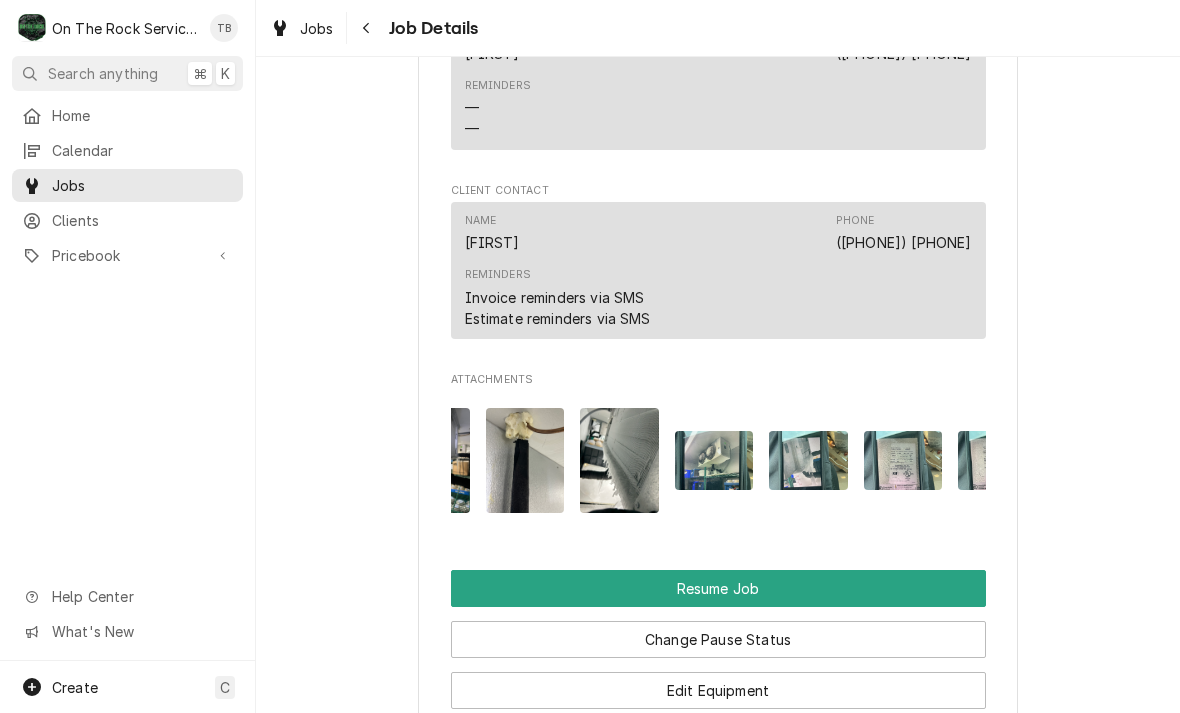 click at bounding box center [808, 460] 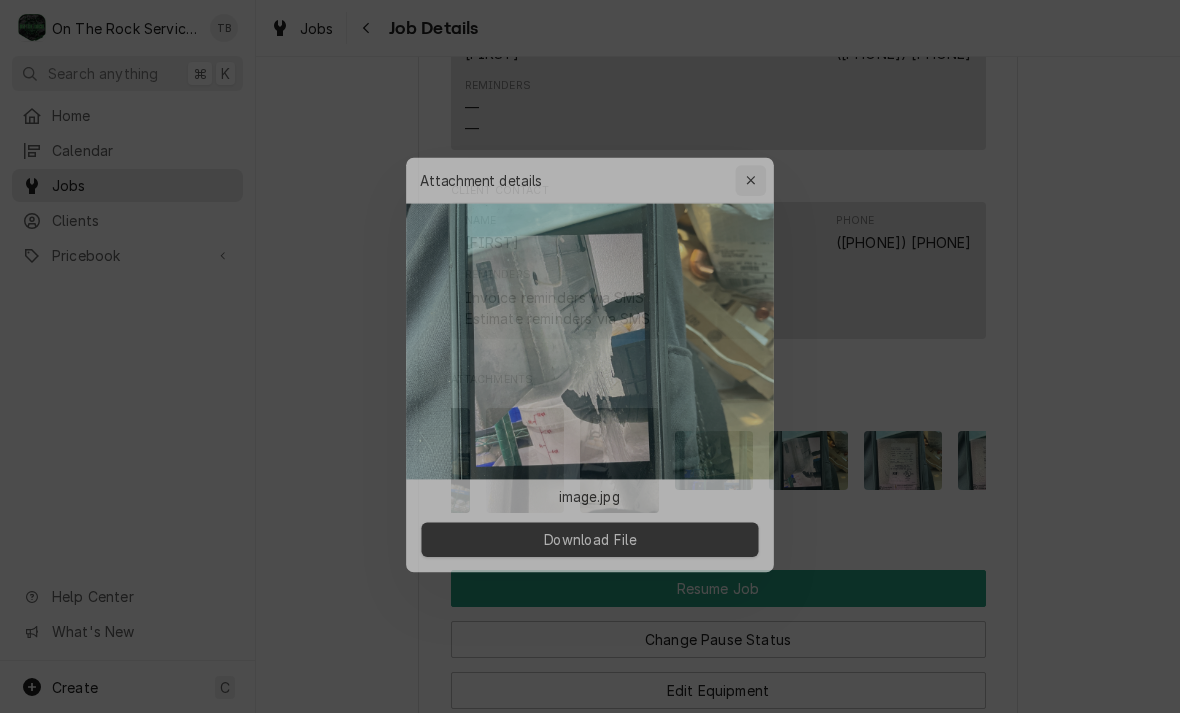 click at bounding box center [758, 164] 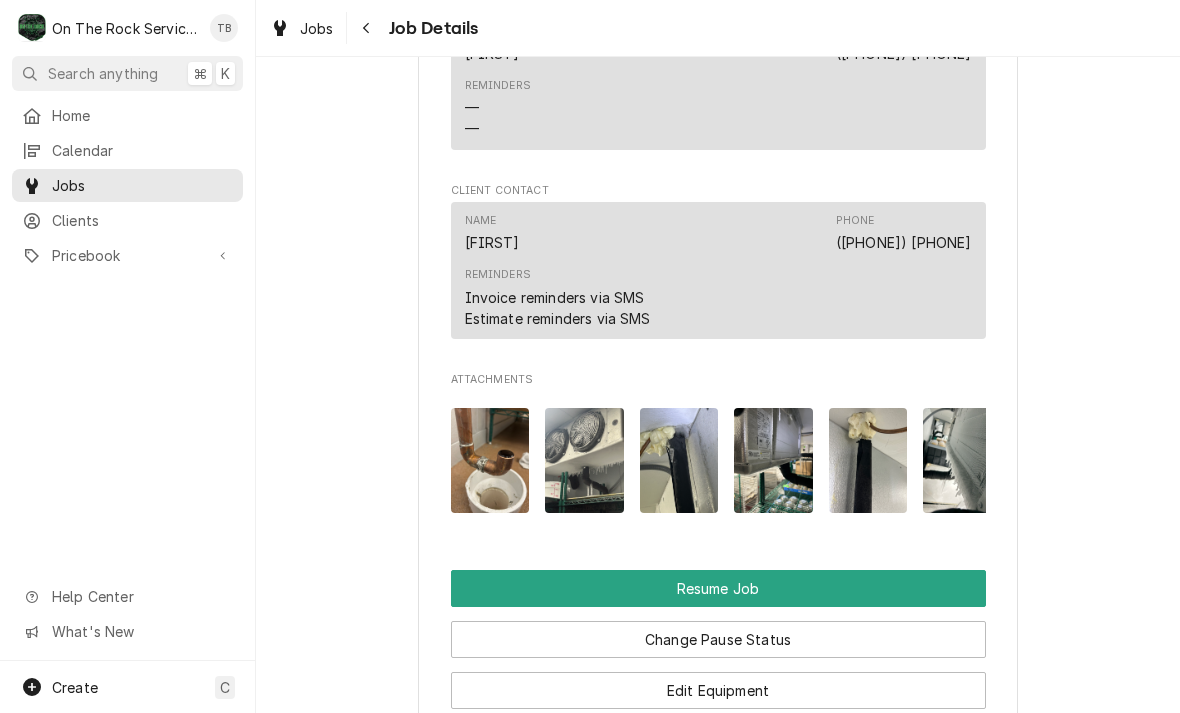 scroll, scrollTop: 0, scrollLeft: -21, axis: horizontal 